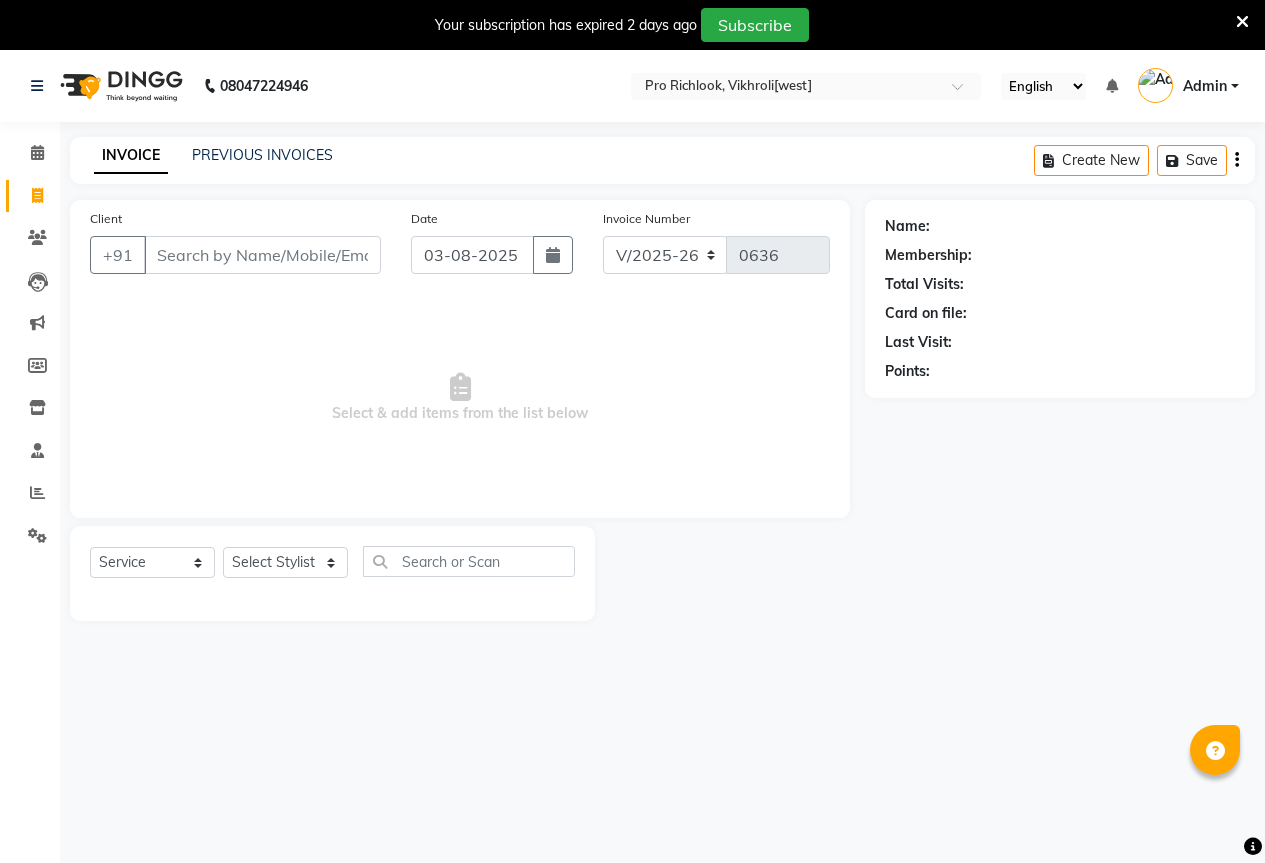 select on "6670" 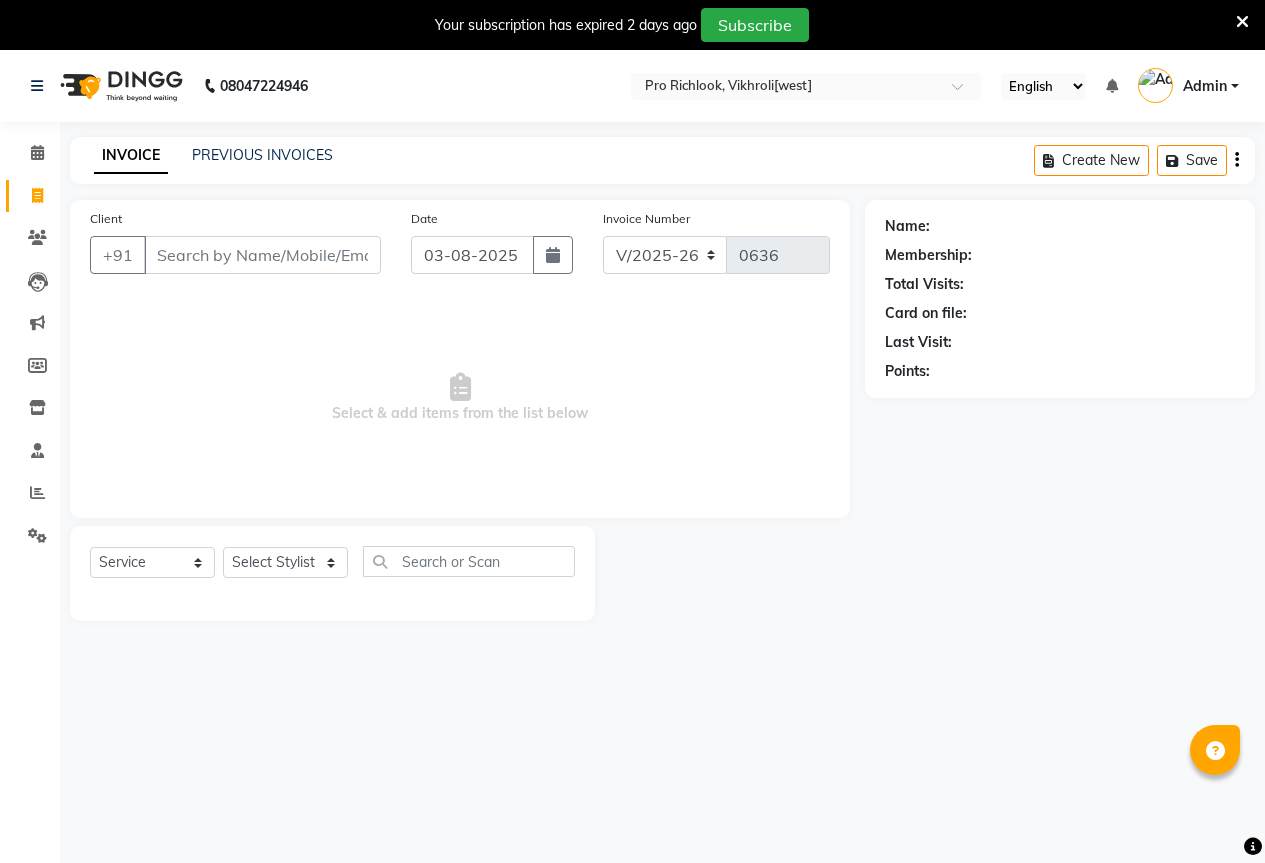 scroll, scrollTop: 50, scrollLeft: 0, axis: vertical 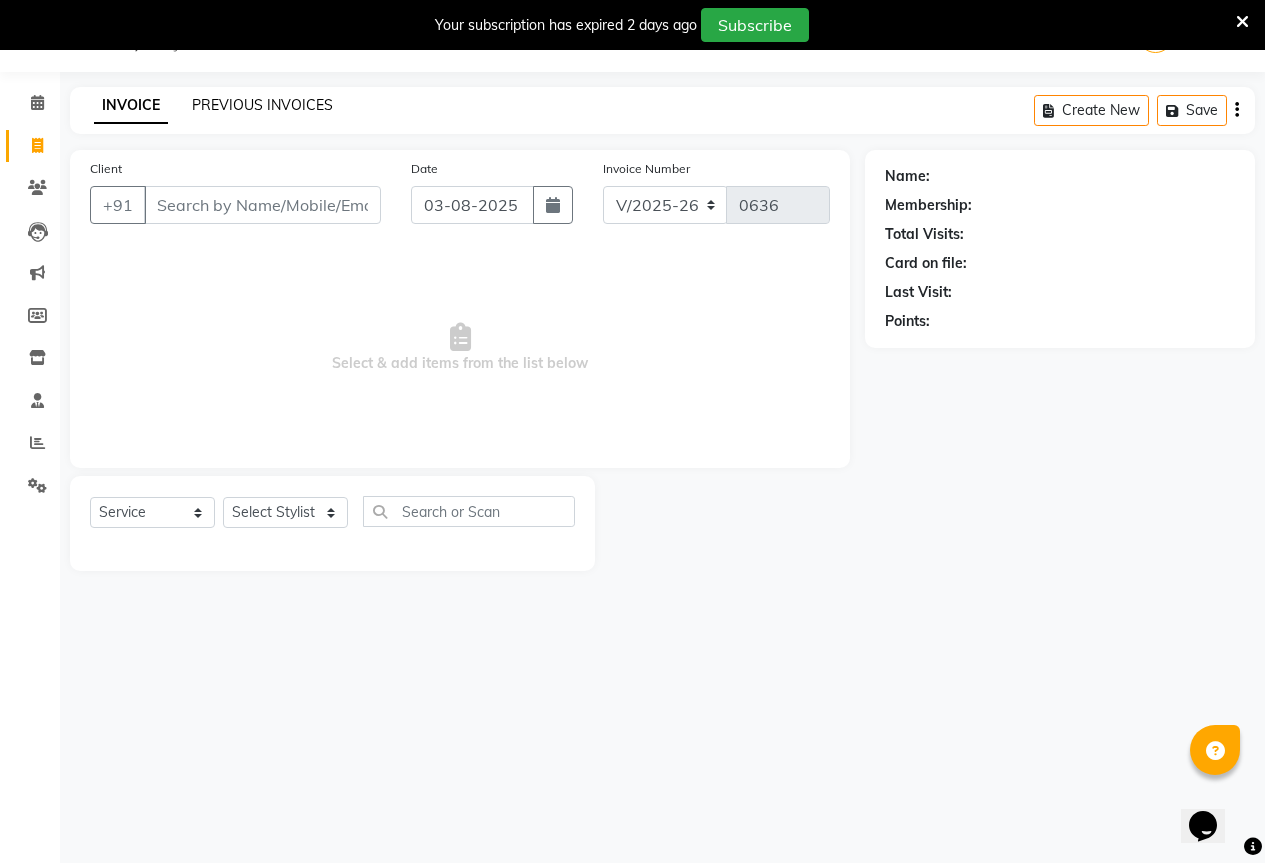 click on "PREVIOUS INVOICES" 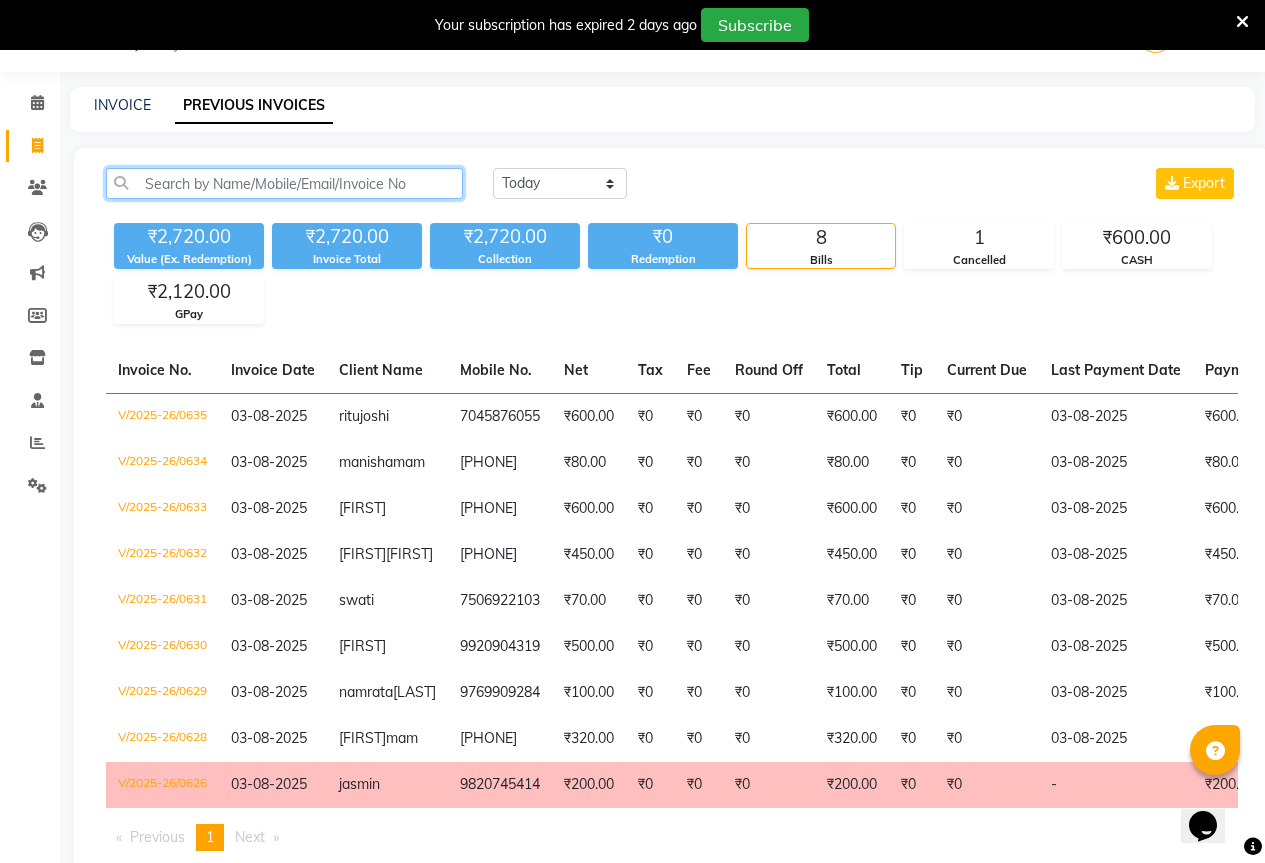 click 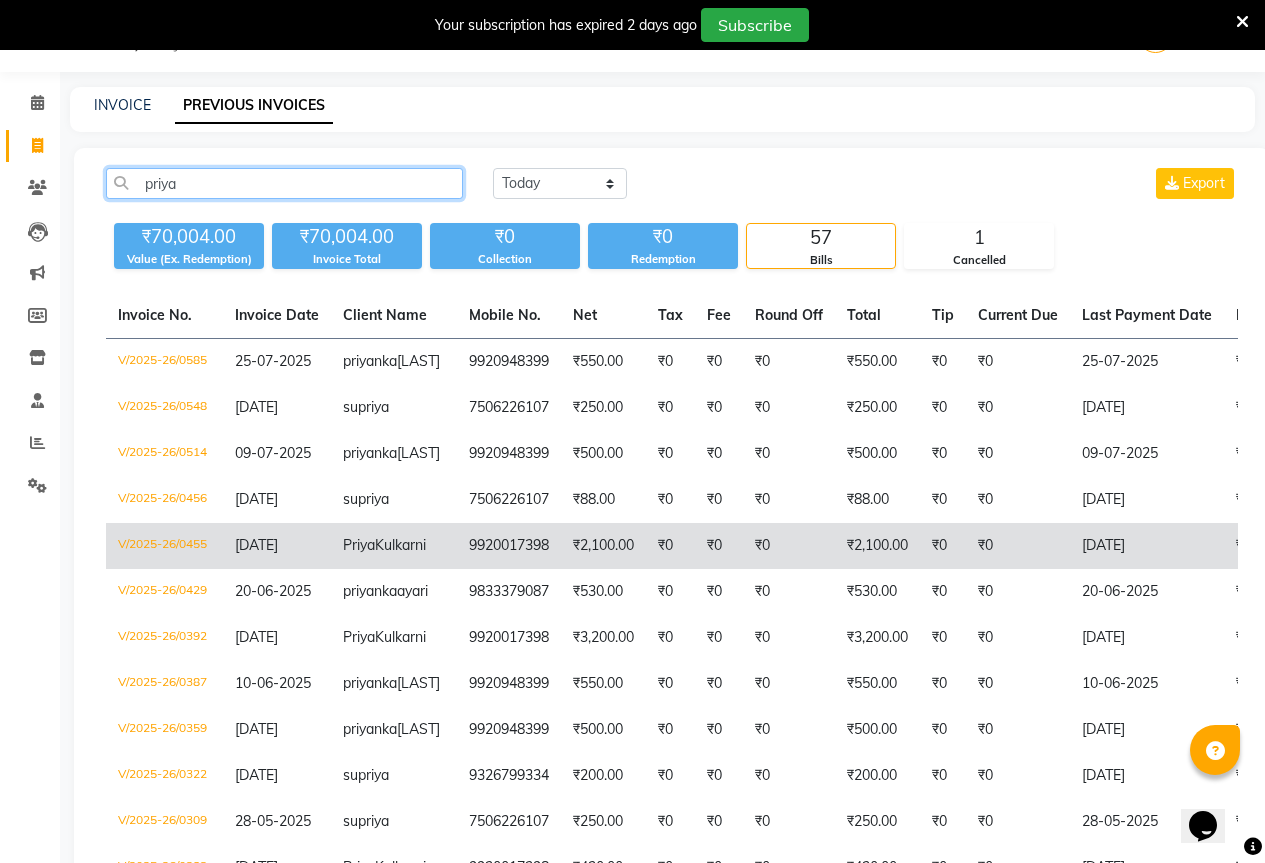 type on "priya" 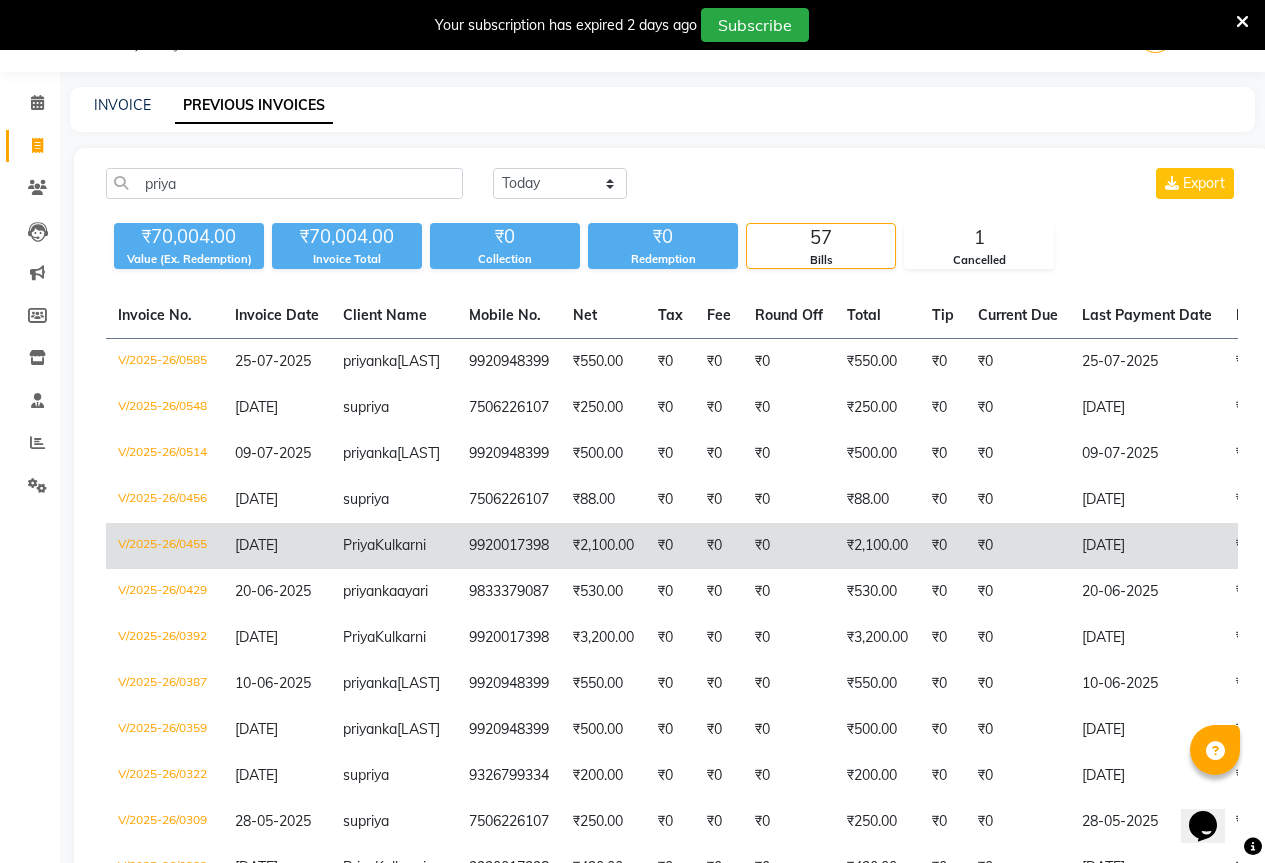 click on "9920017398" 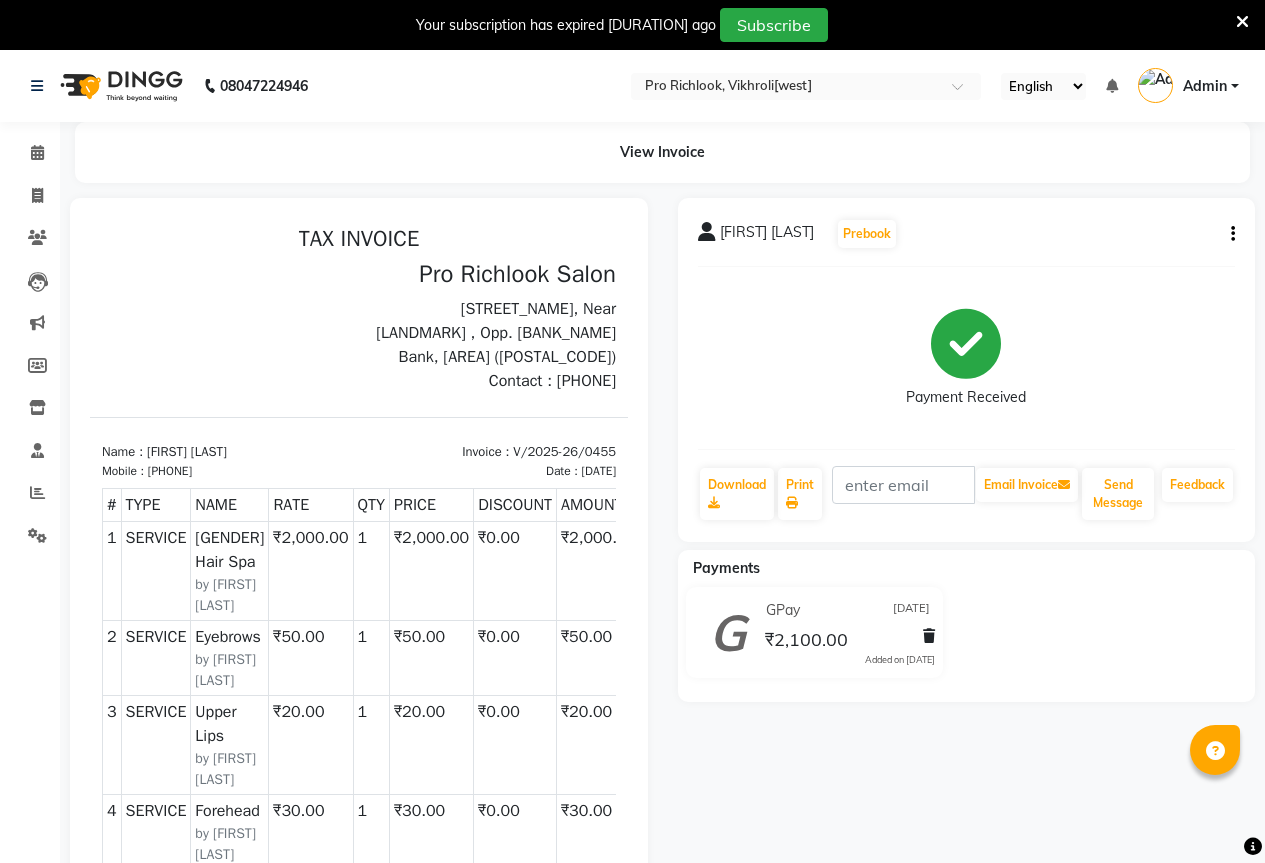 scroll, scrollTop: 0, scrollLeft: 0, axis: both 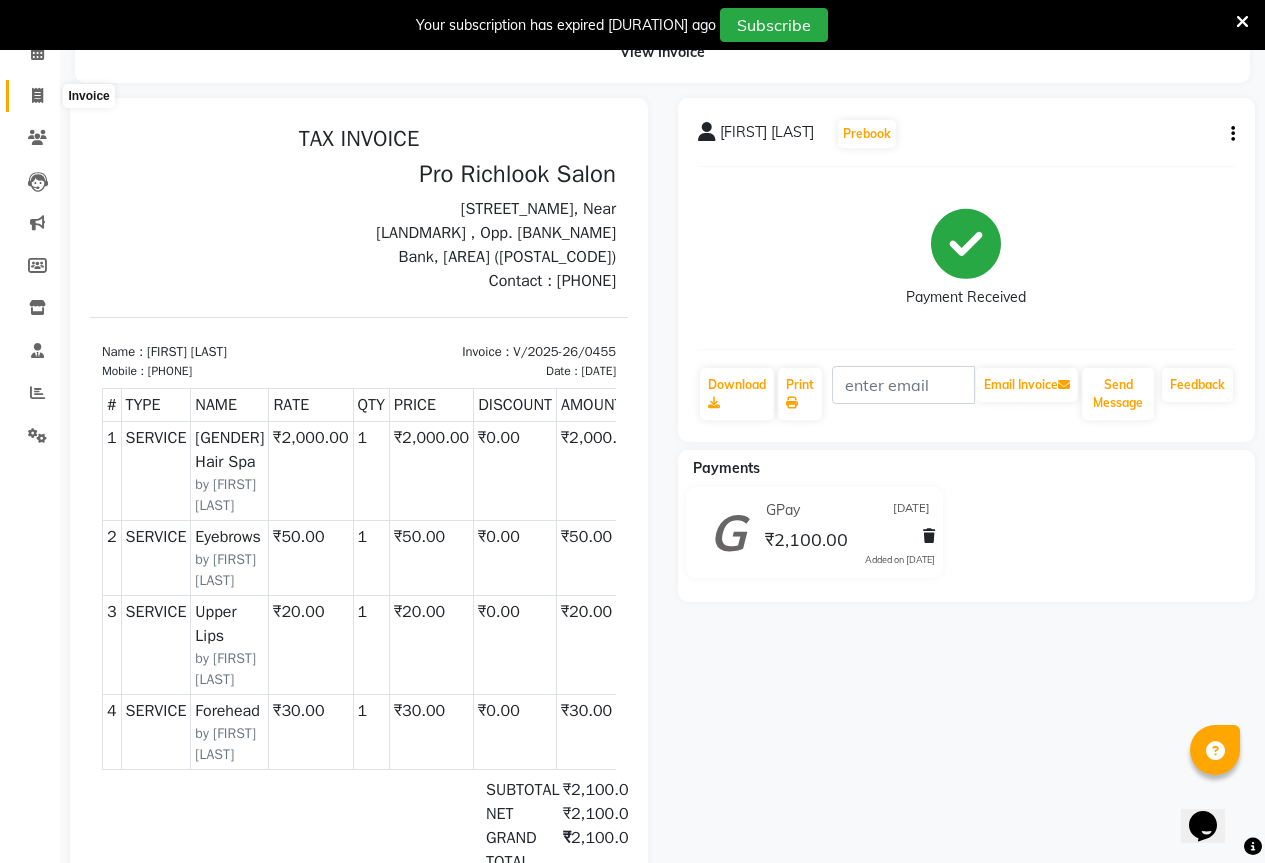 click 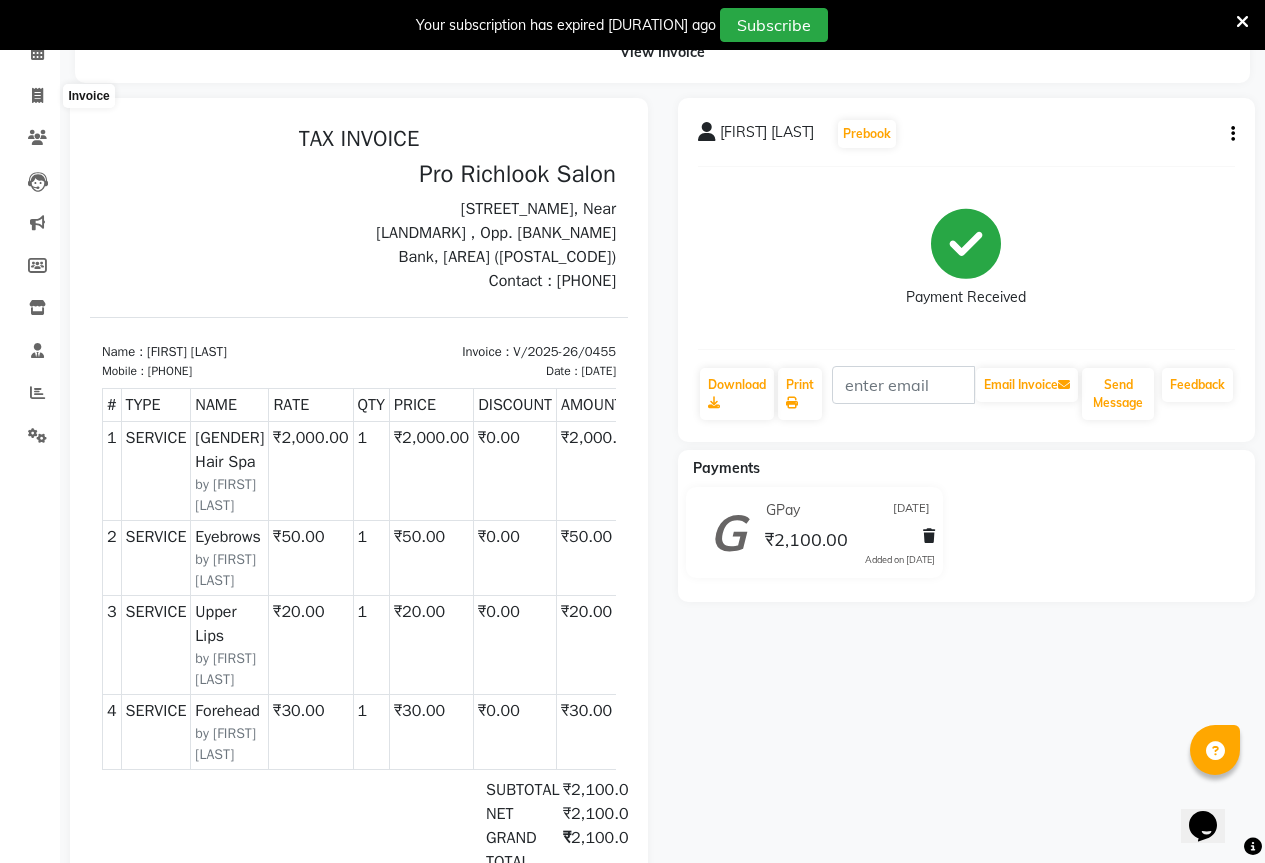 select on "service" 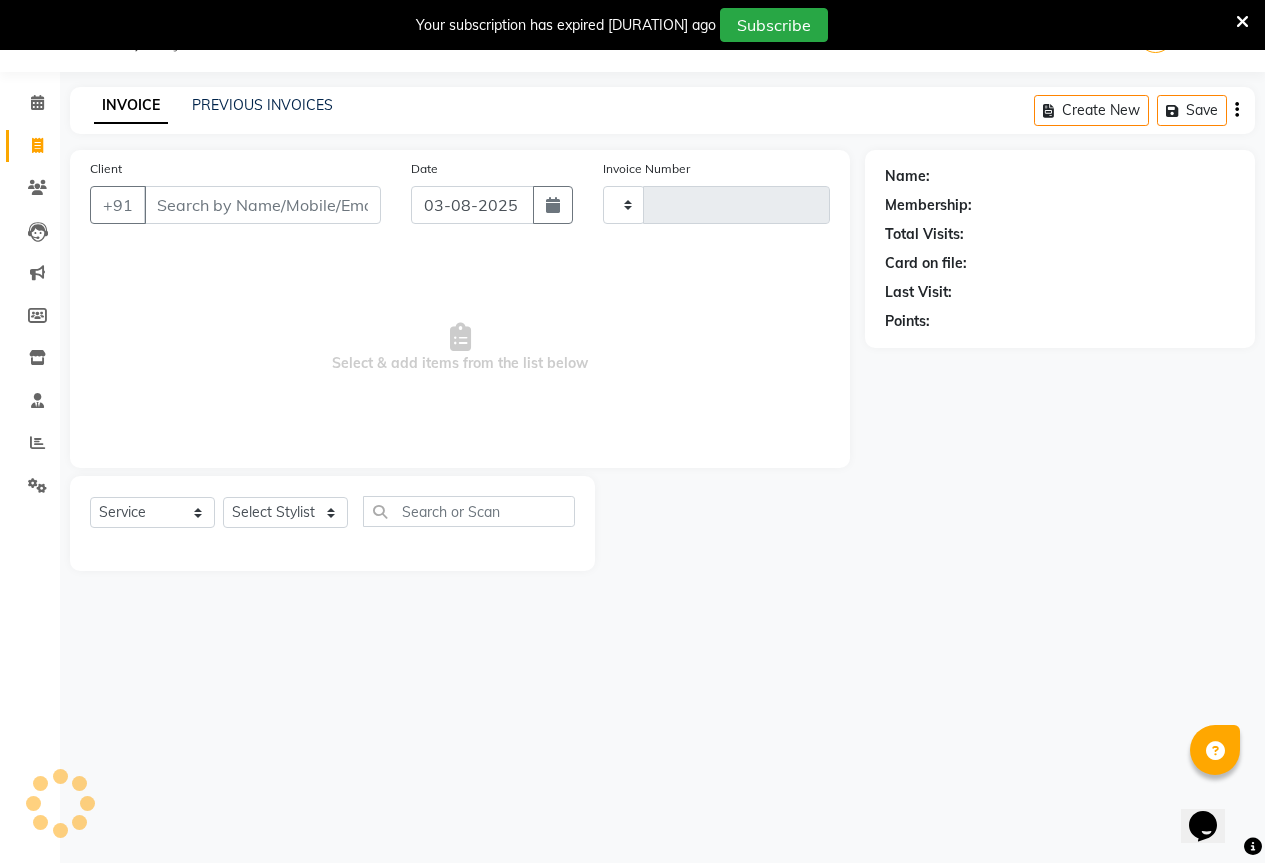 type on "0636" 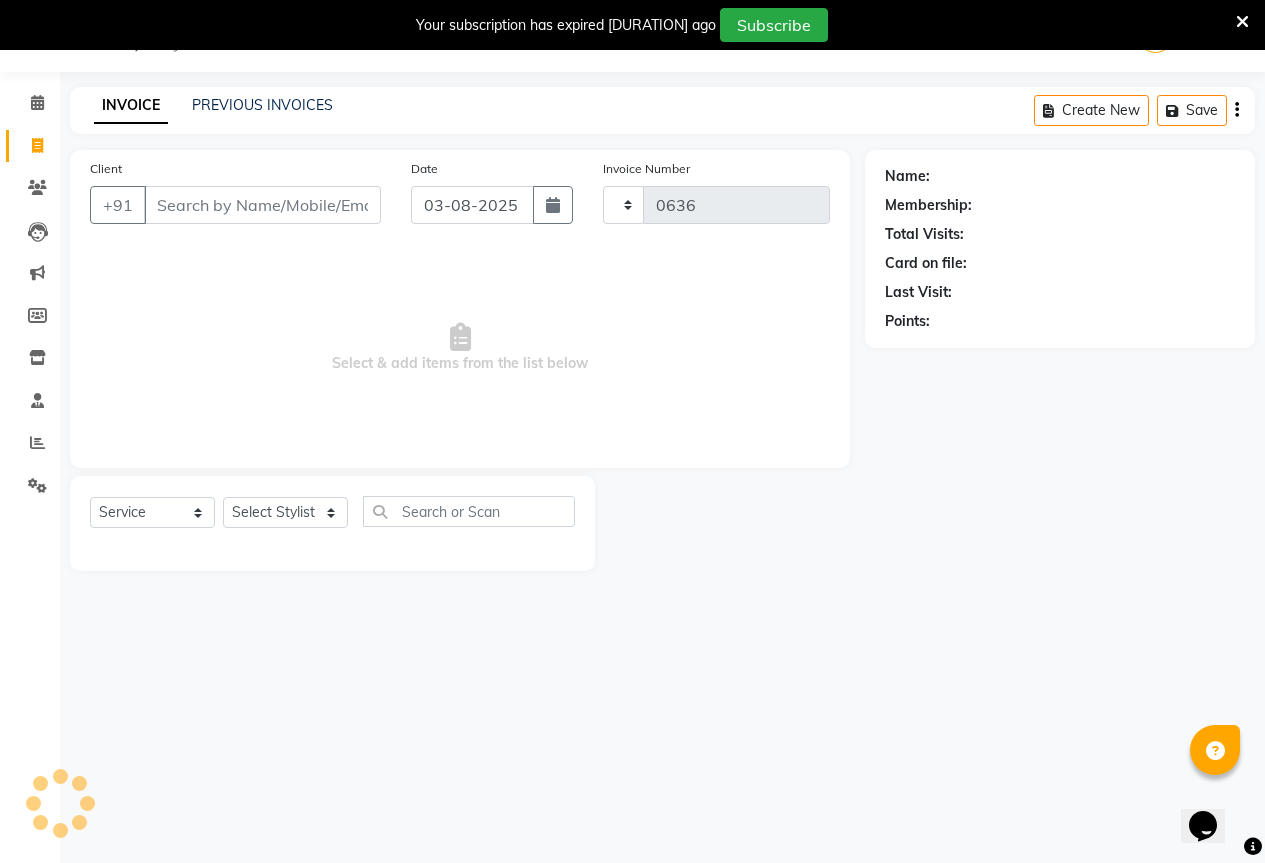 scroll, scrollTop: 50, scrollLeft: 0, axis: vertical 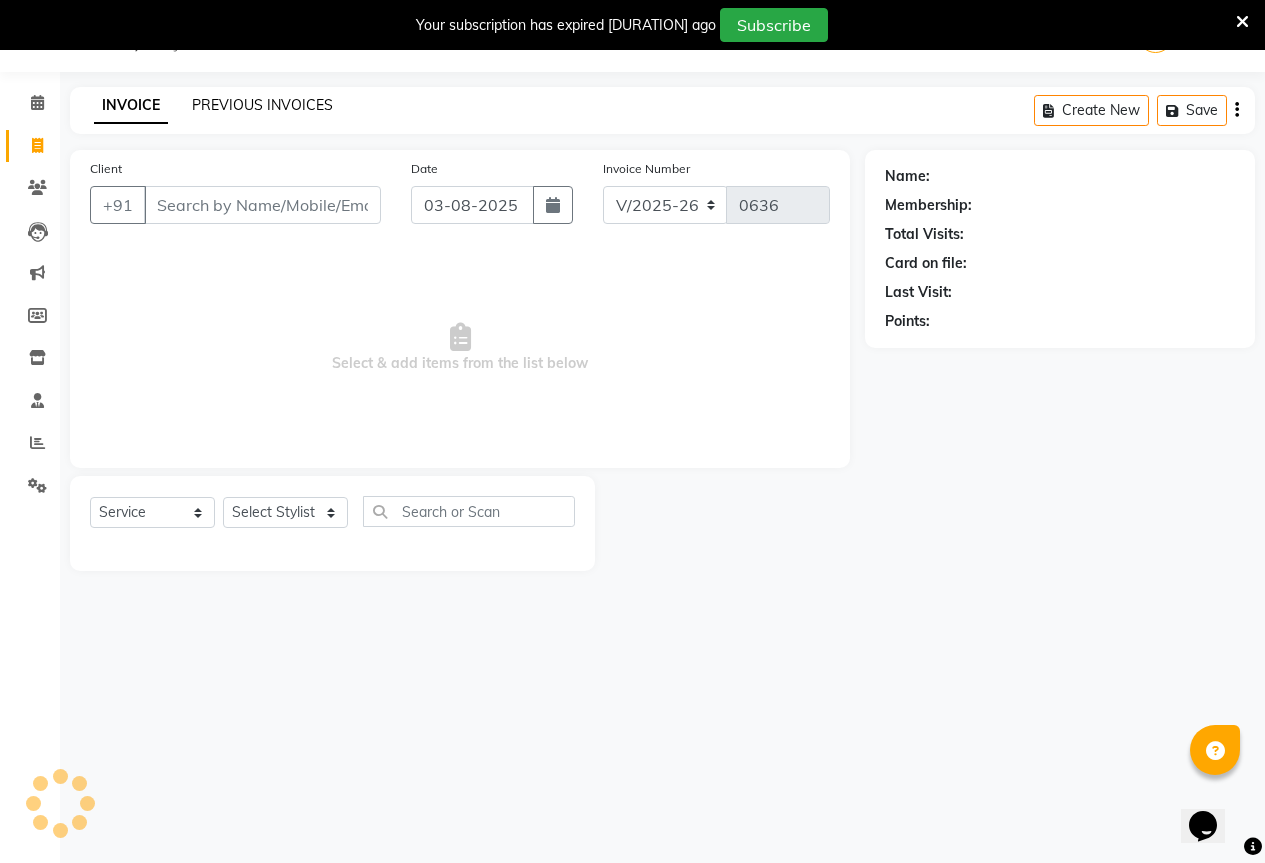 click on "PREVIOUS INVOICES" 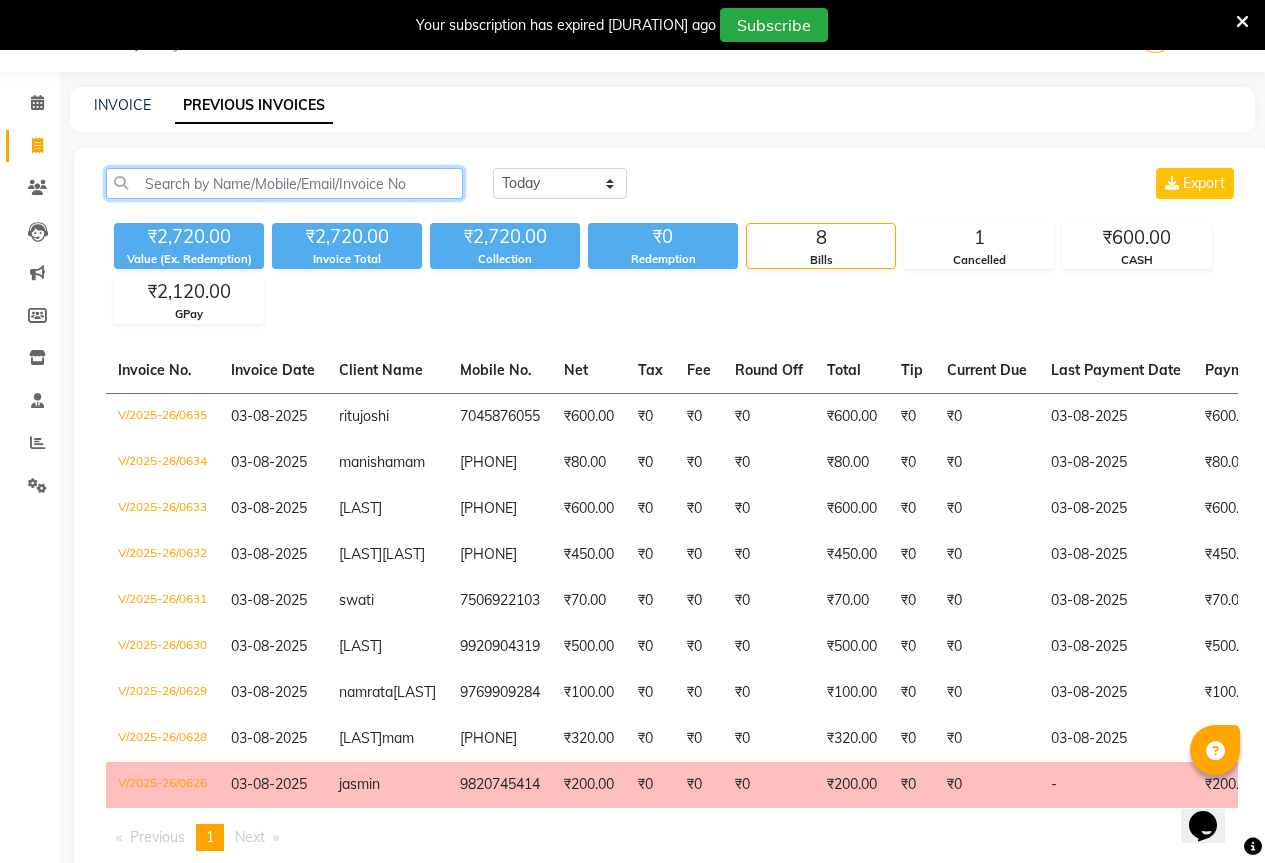 click 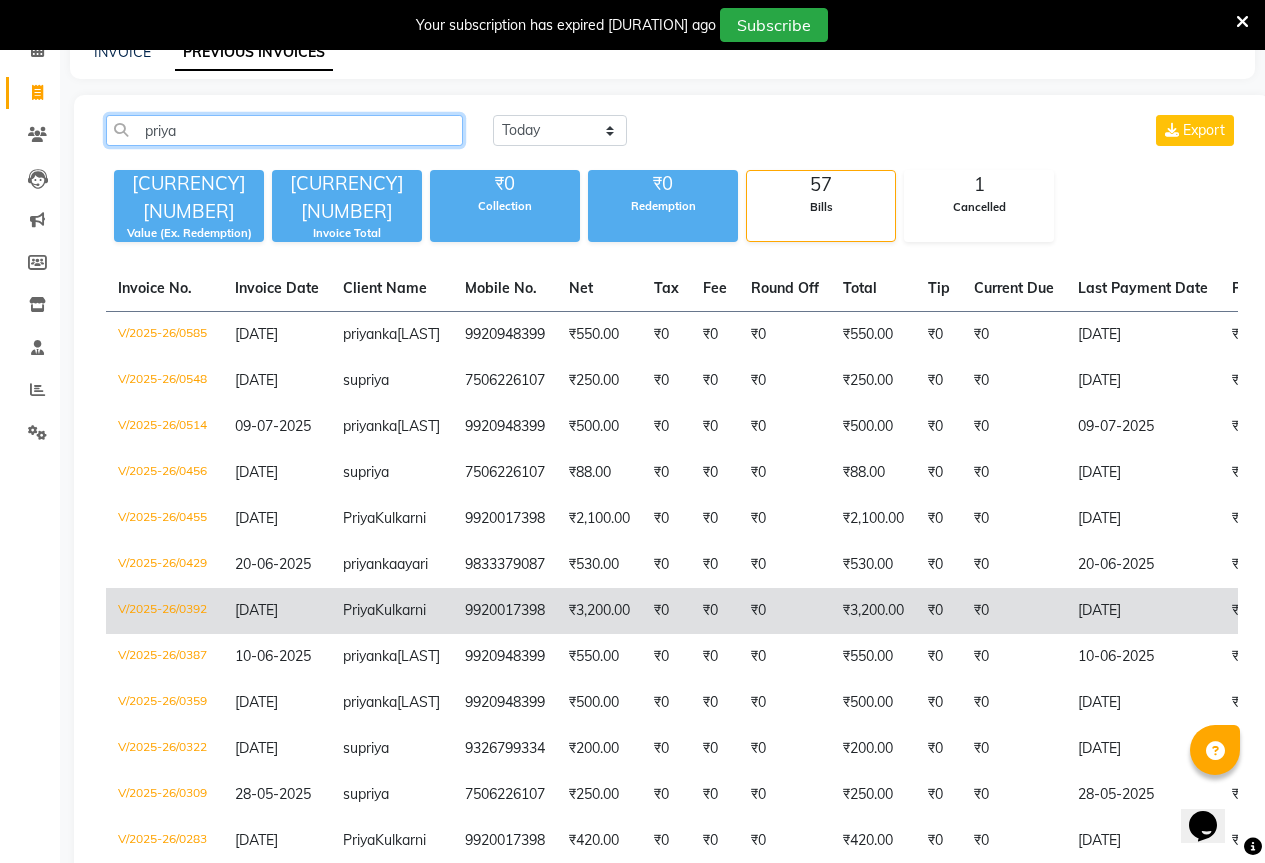 scroll, scrollTop: 150, scrollLeft: 0, axis: vertical 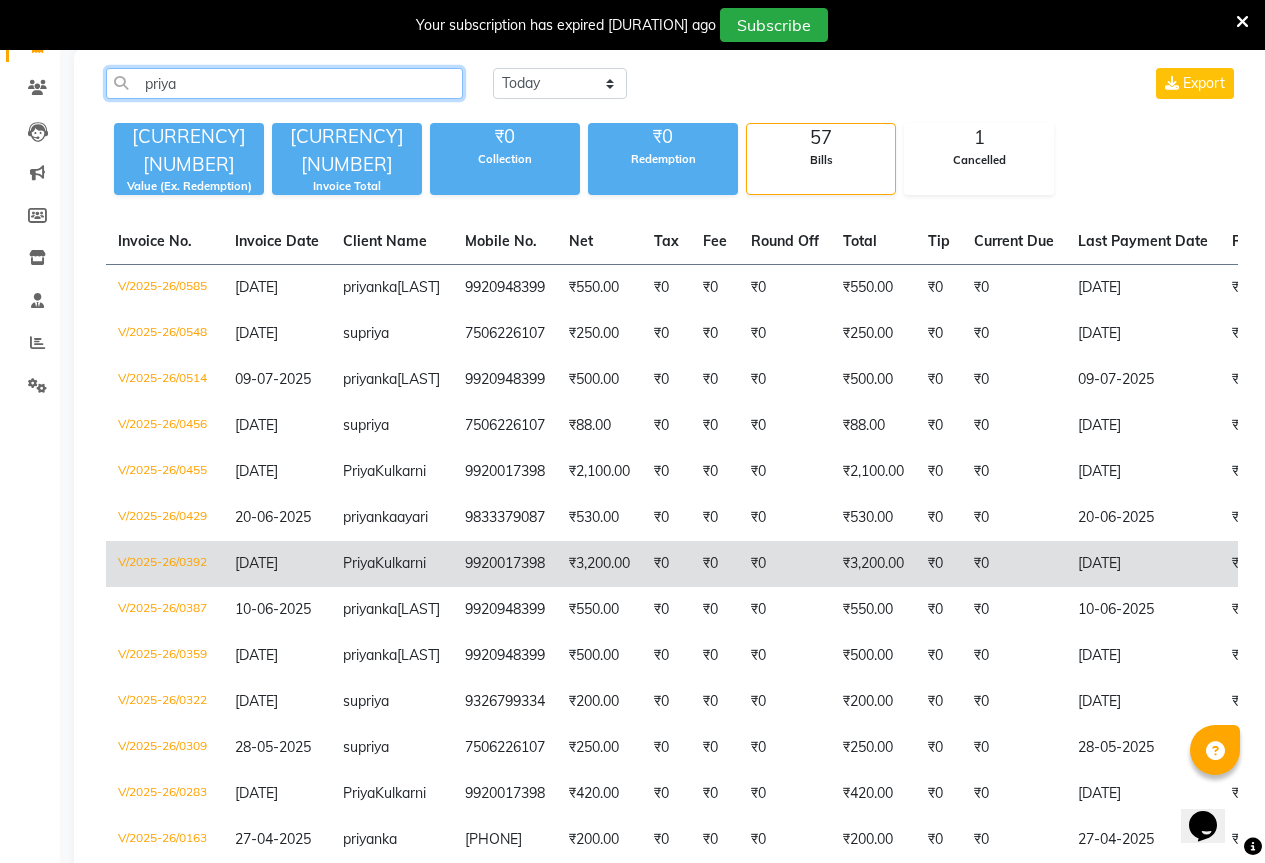 type on "priya" 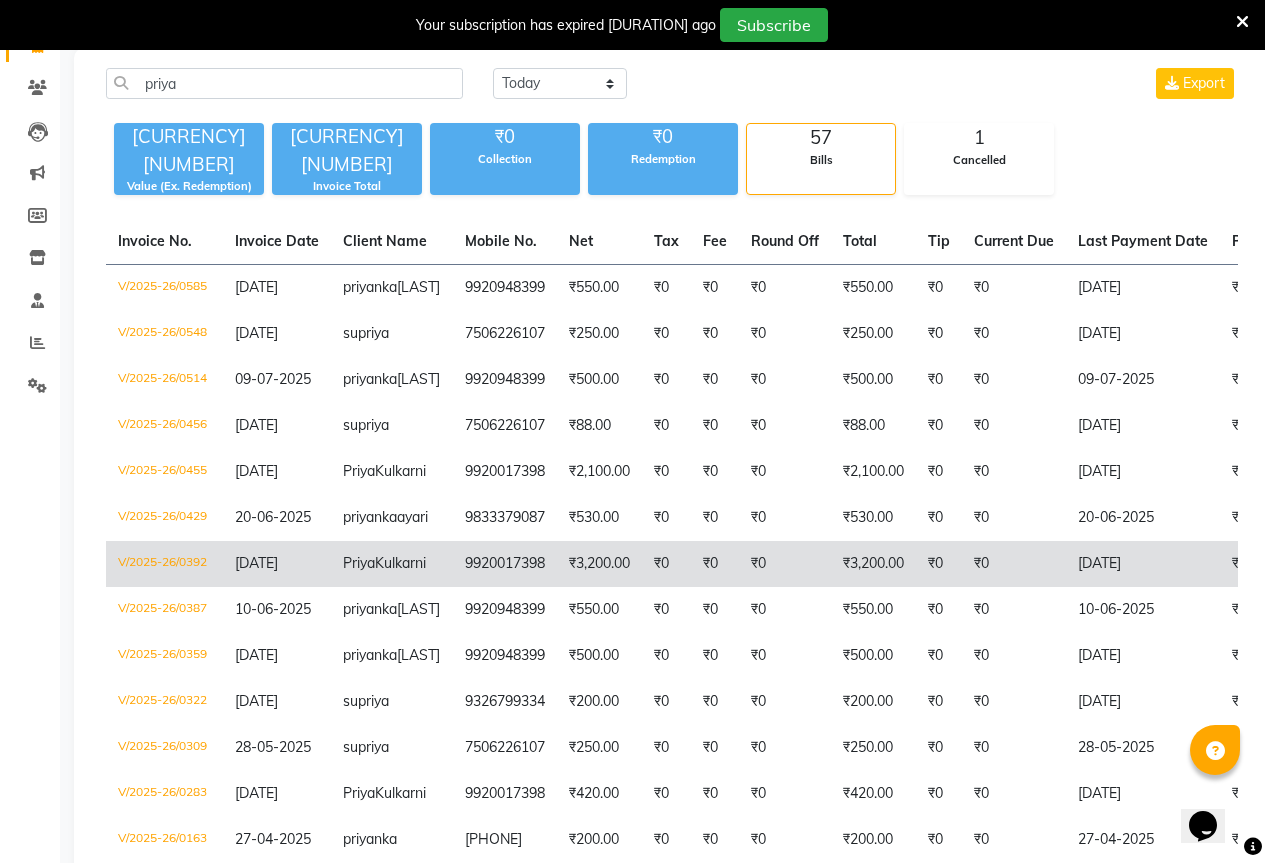 click on "9920017398" 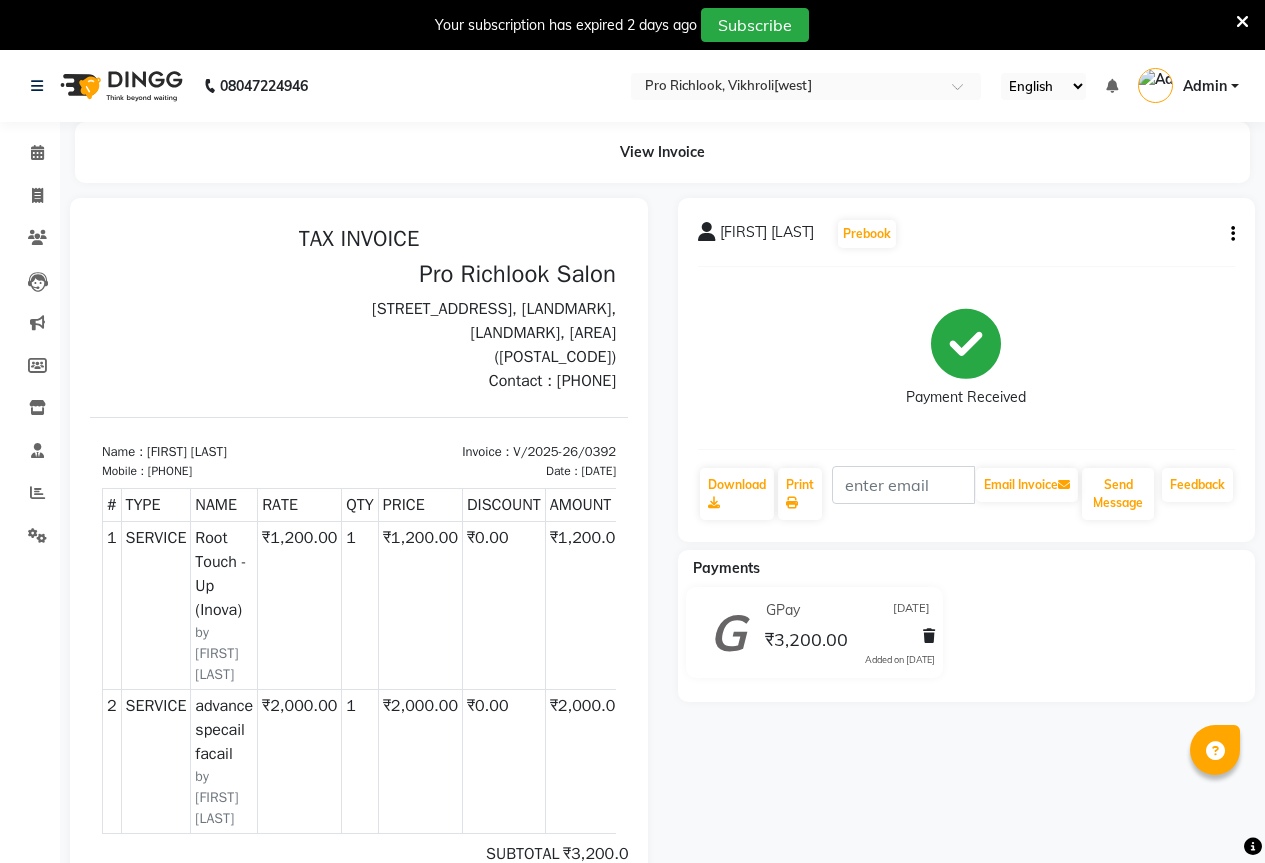 scroll, scrollTop: 0, scrollLeft: 0, axis: both 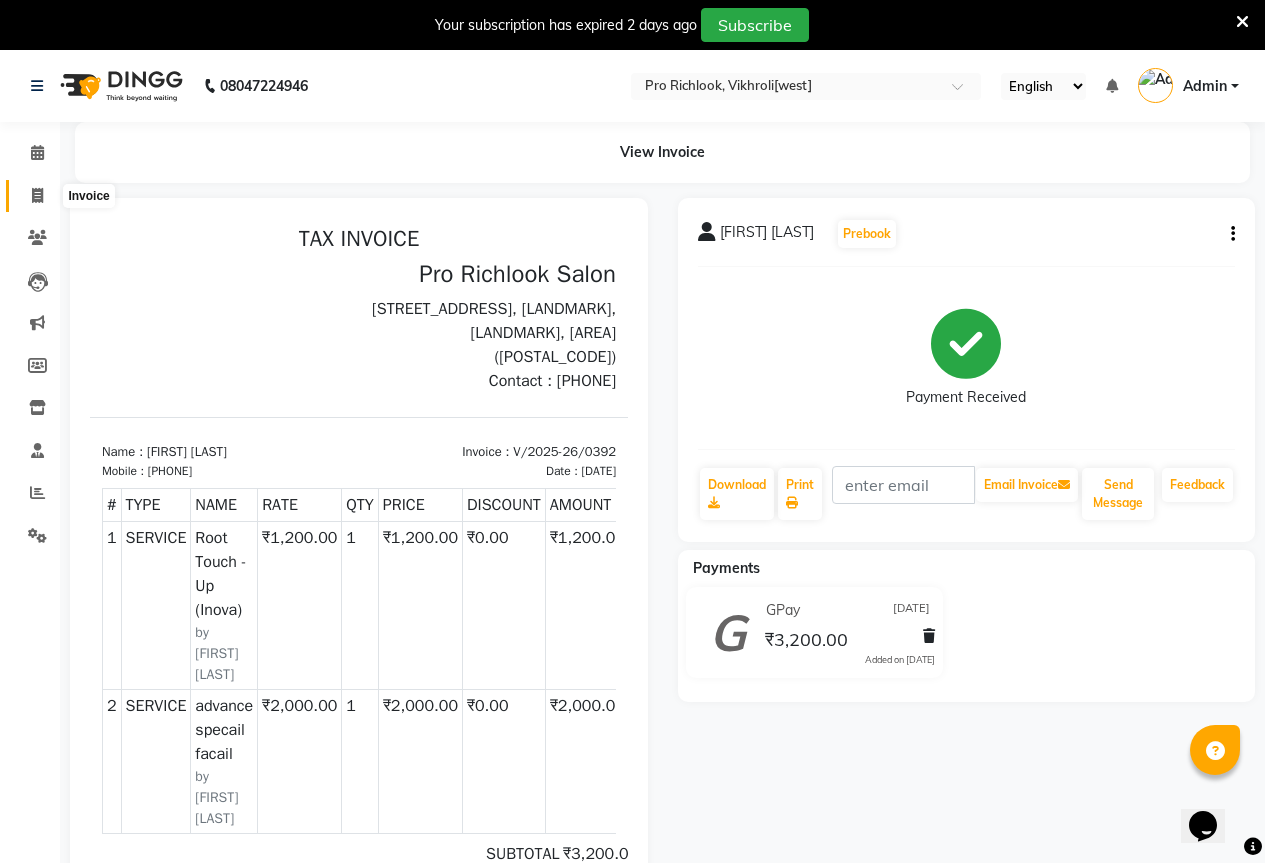 click 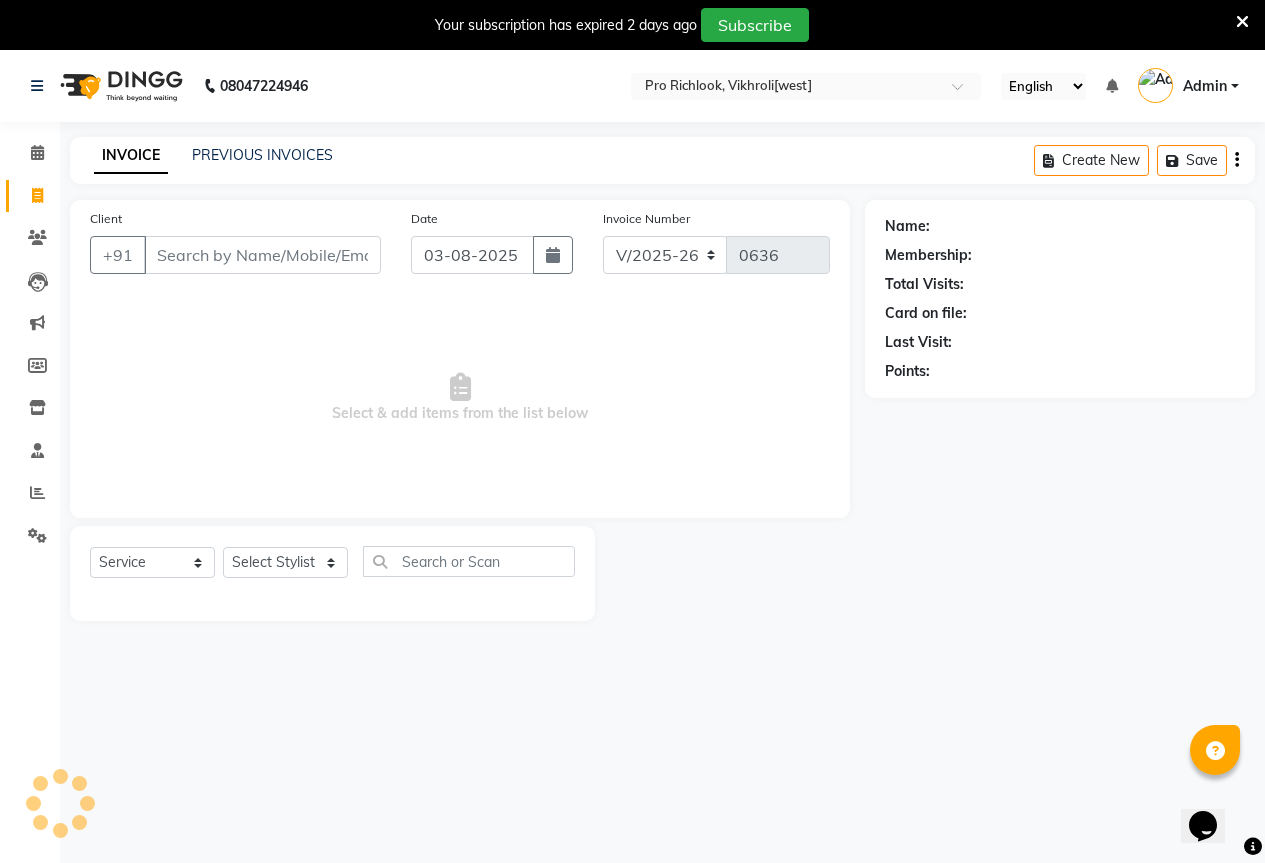 scroll, scrollTop: 50, scrollLeft: 0, axis: vertical 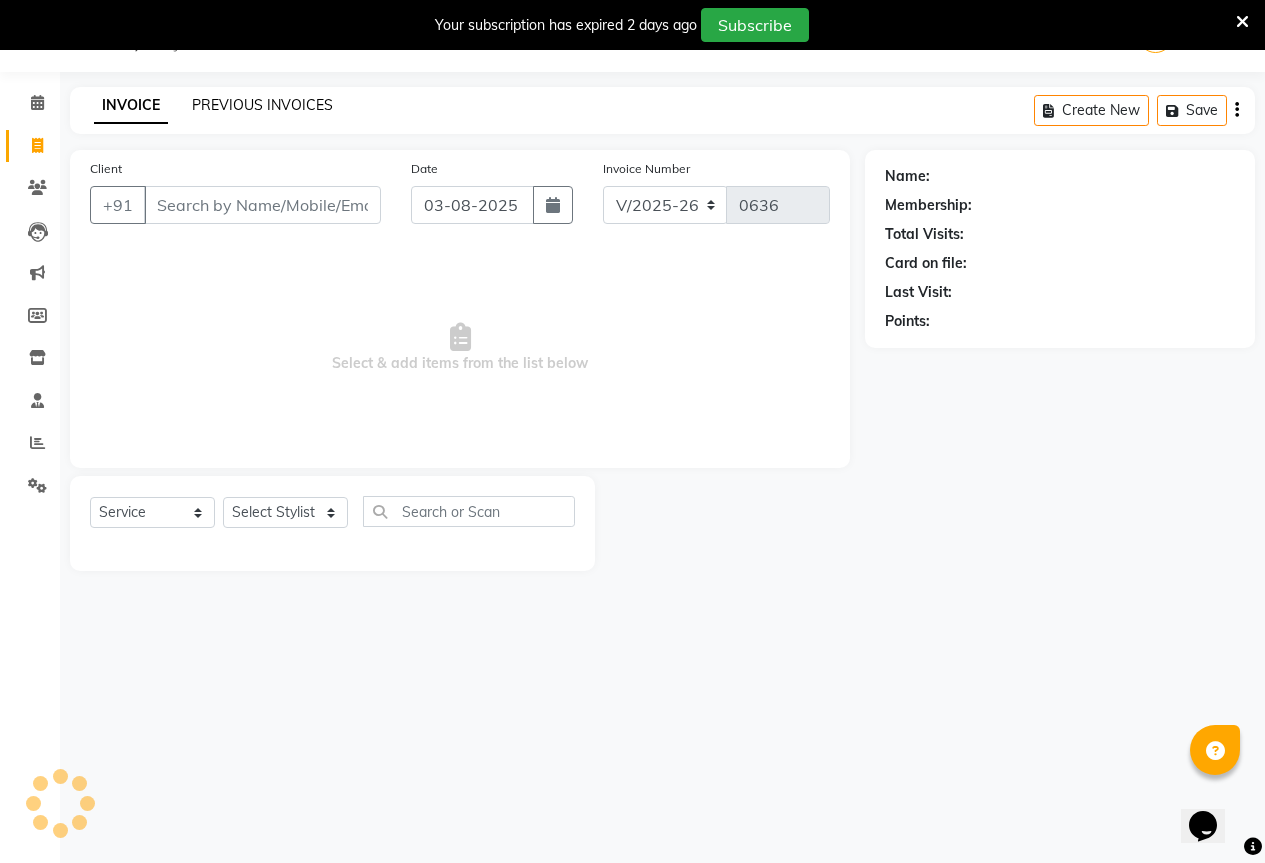 click on "PREVIOUS INVOICES" 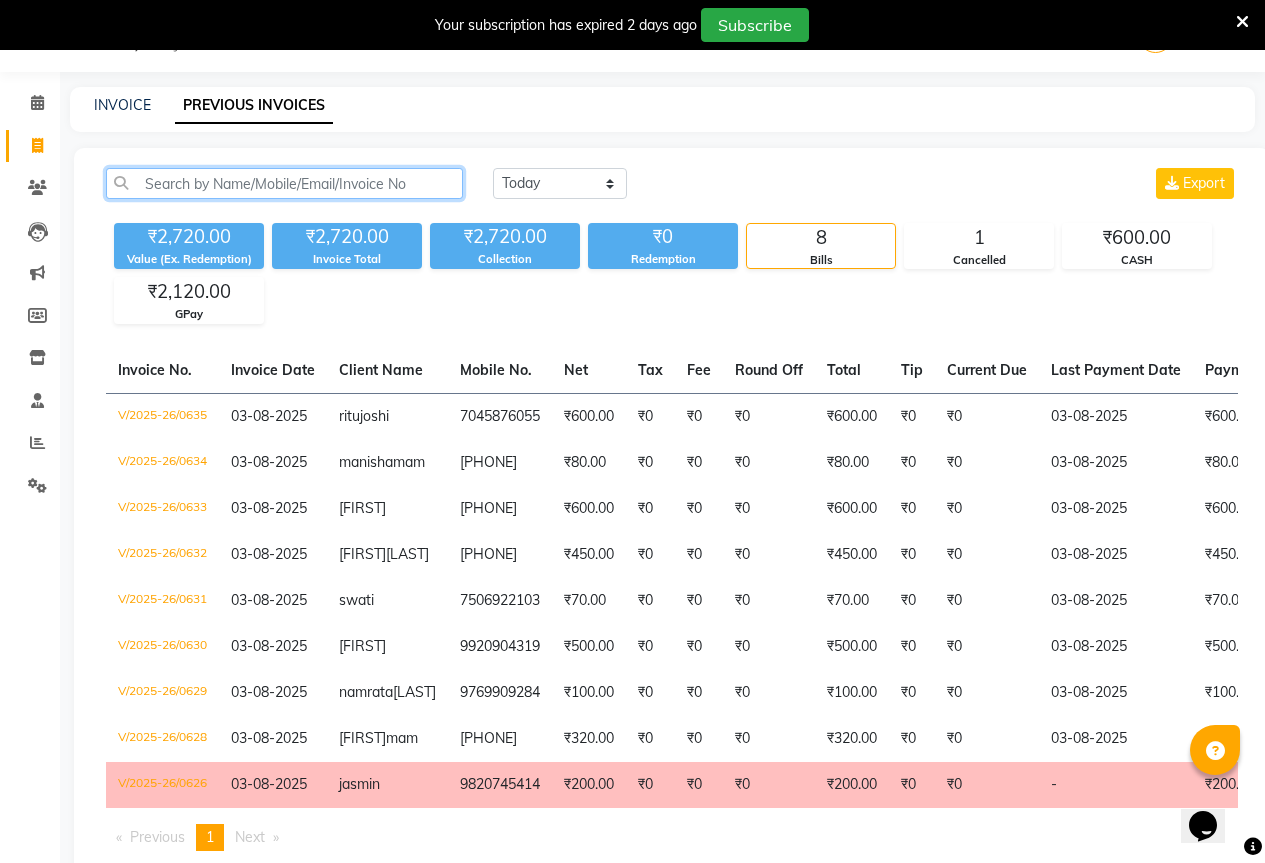 click 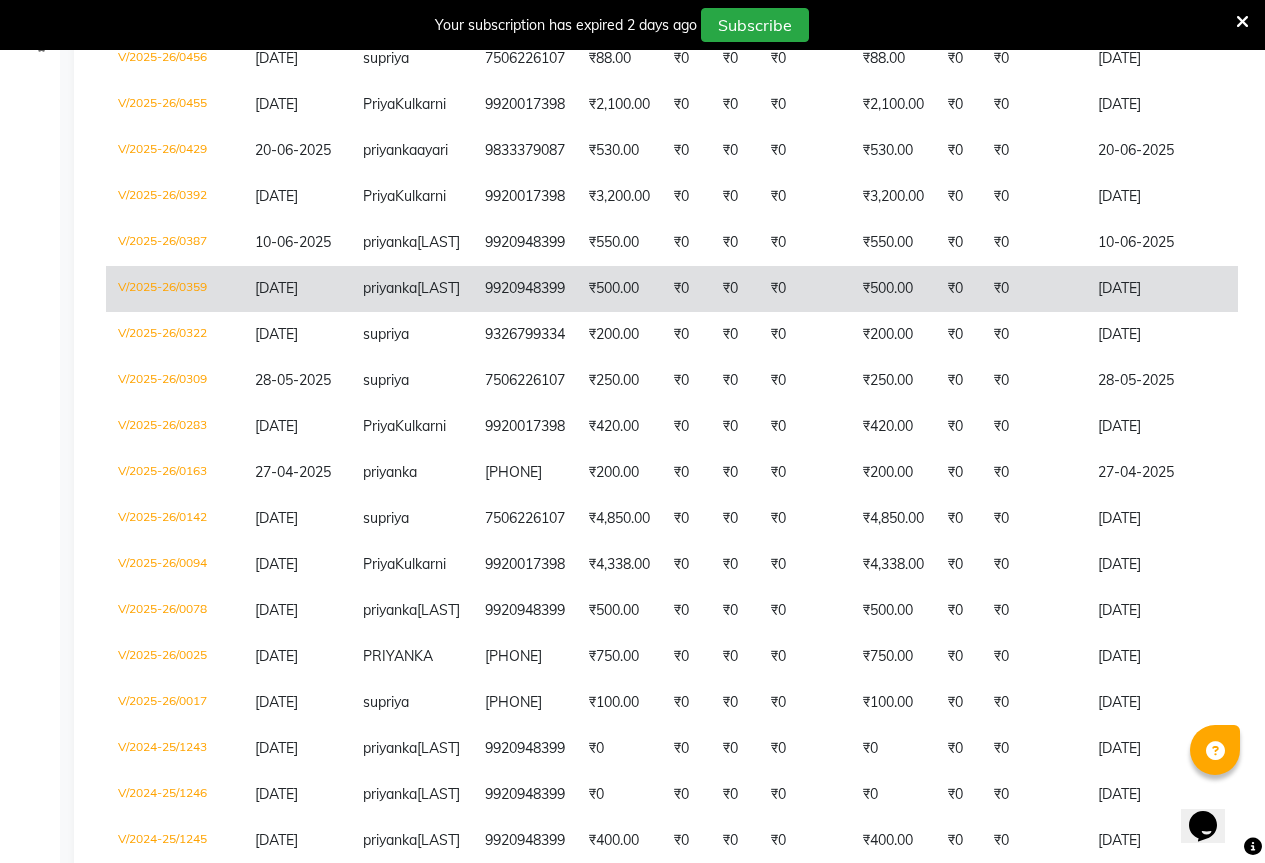 scroll, scrollTop: 550, scrollLeft: 0, axis: vertical 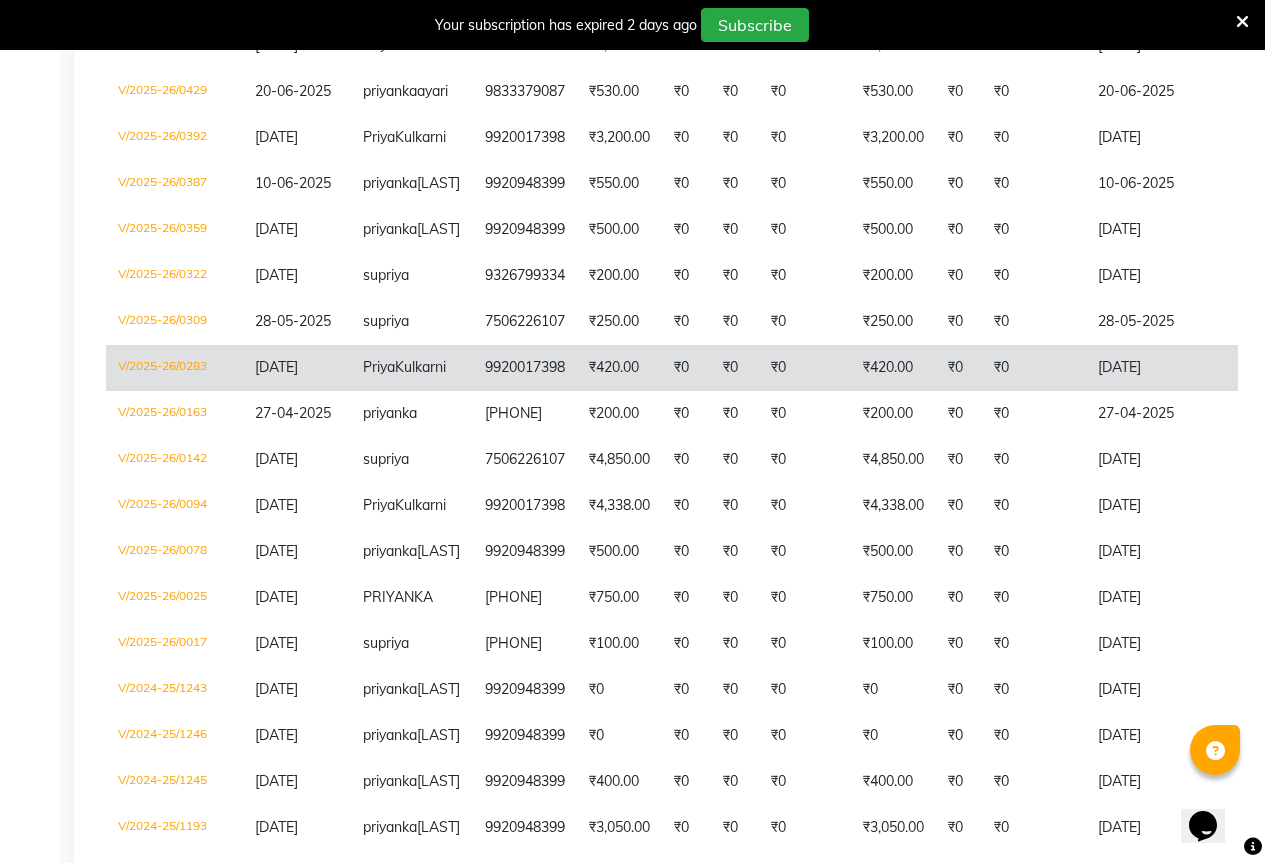 type on "priya" 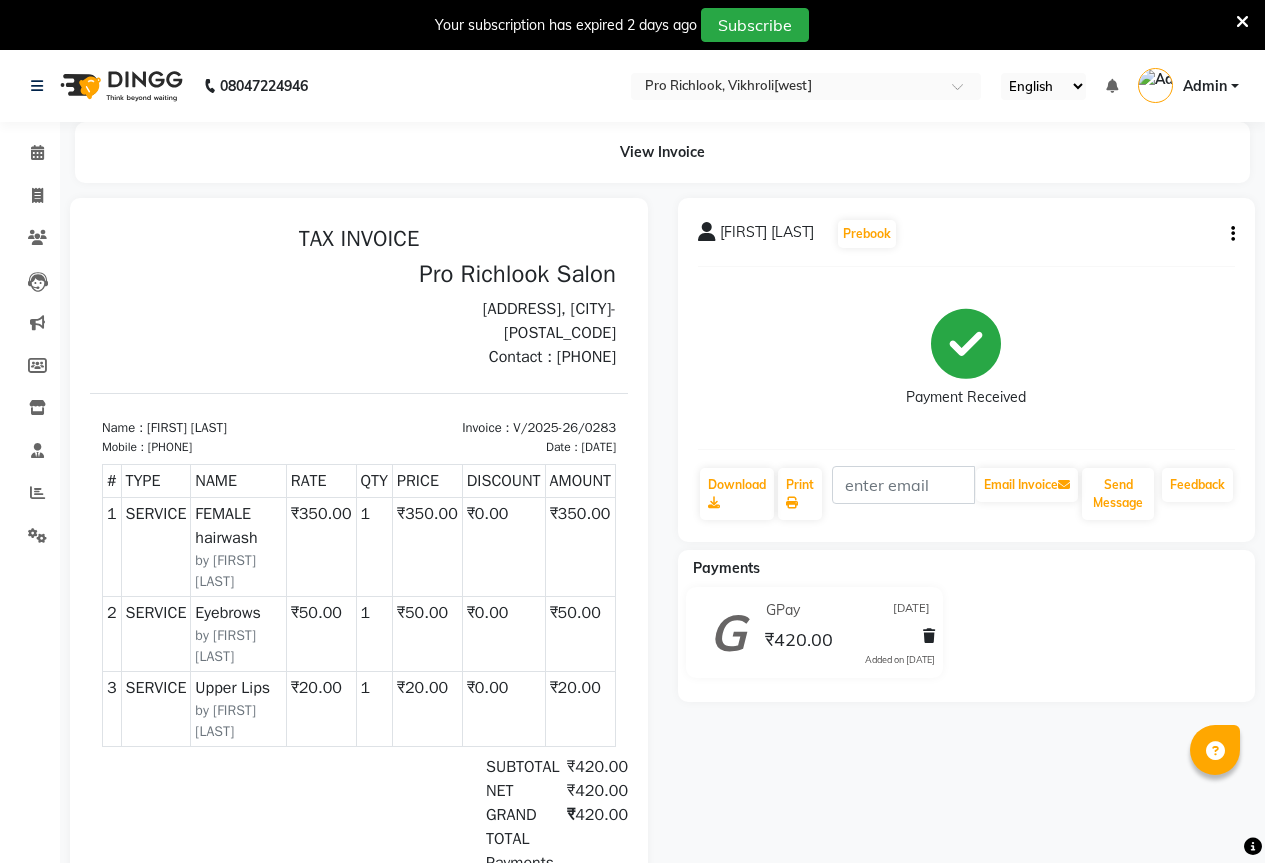scroll, scrollTop: 0, scrollLeft: 0, axis: both 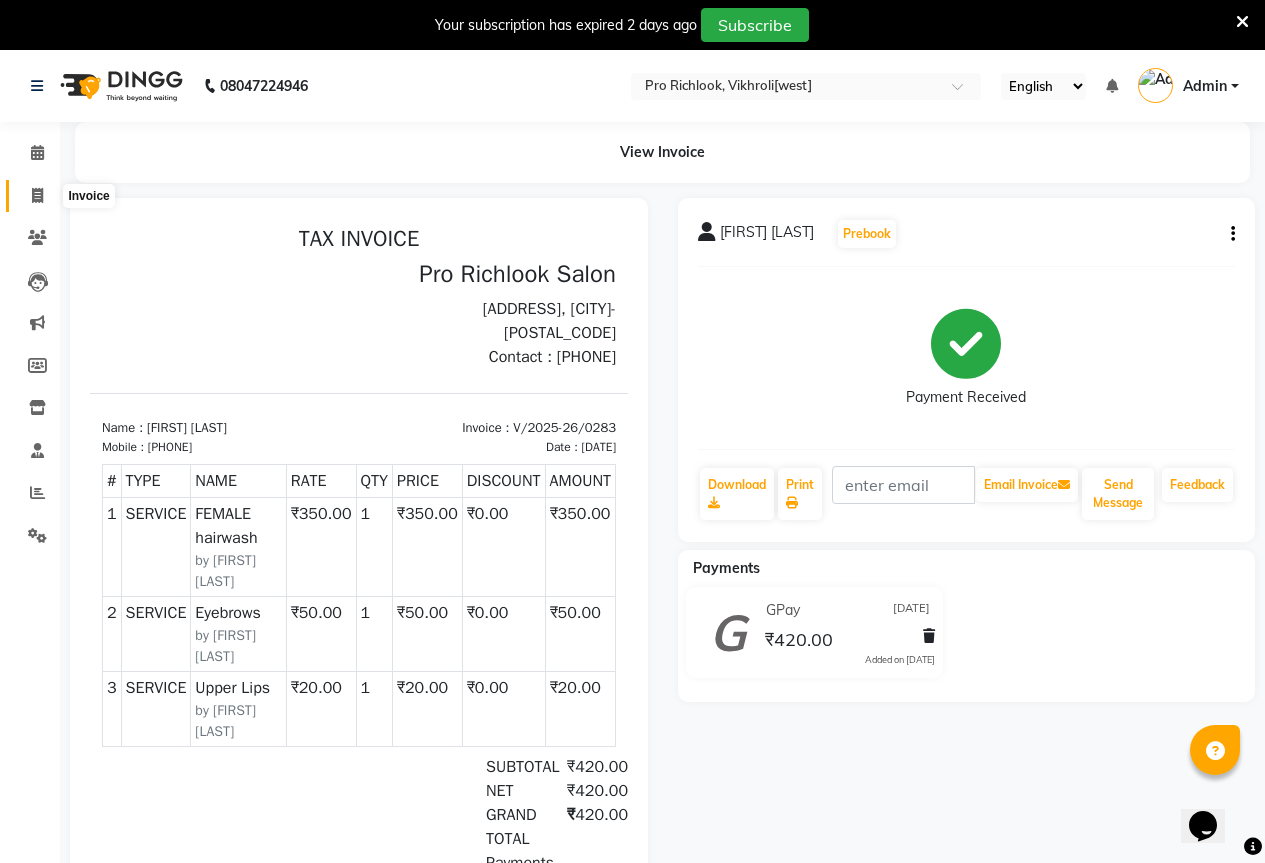 click 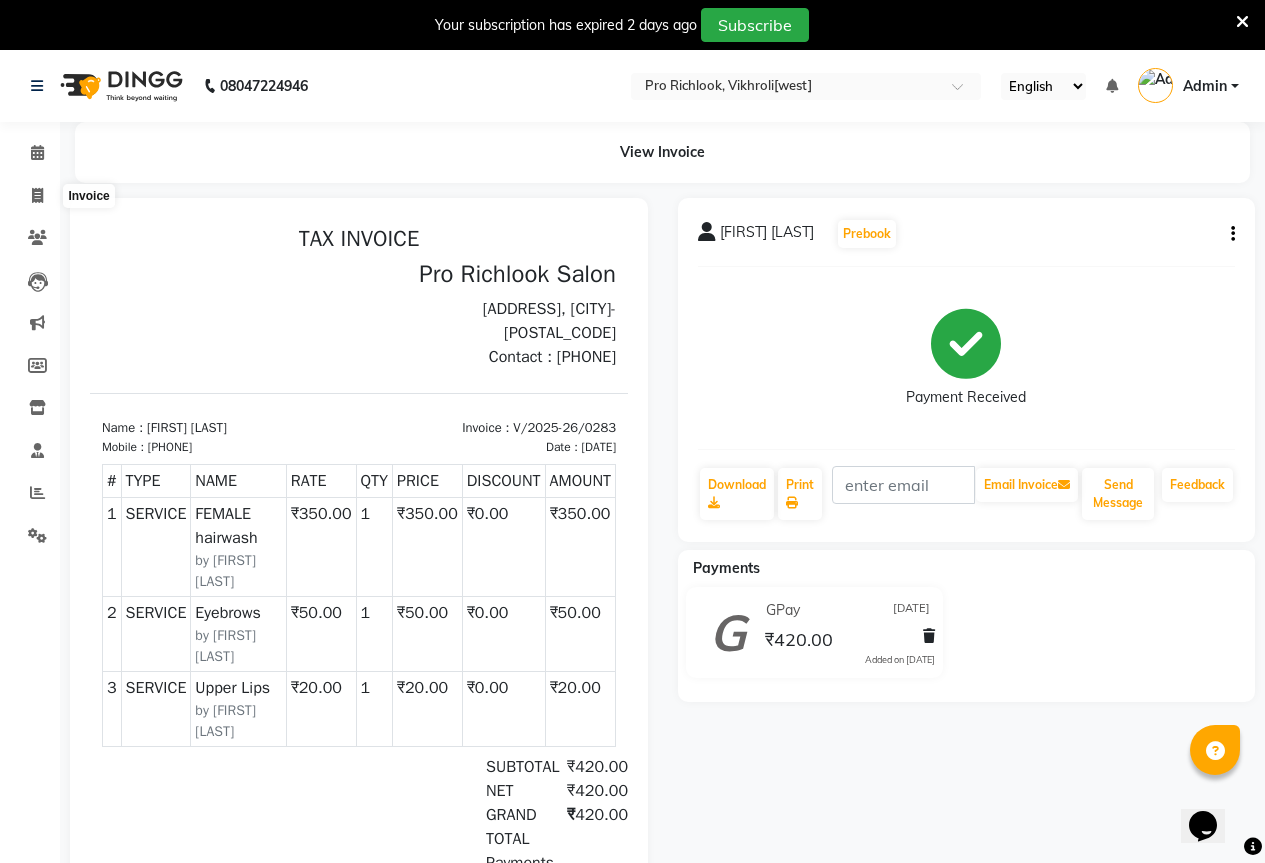 select on "service" 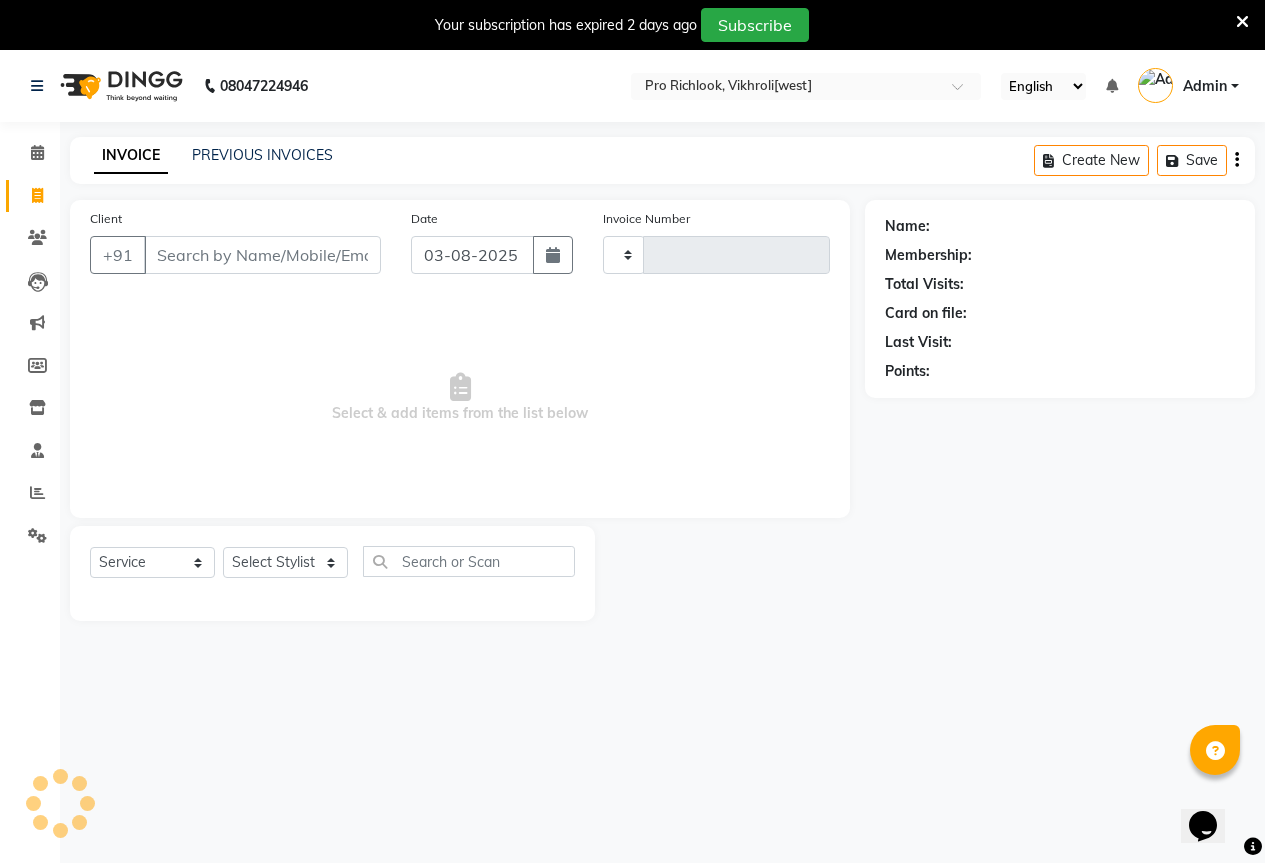 type on "0636" 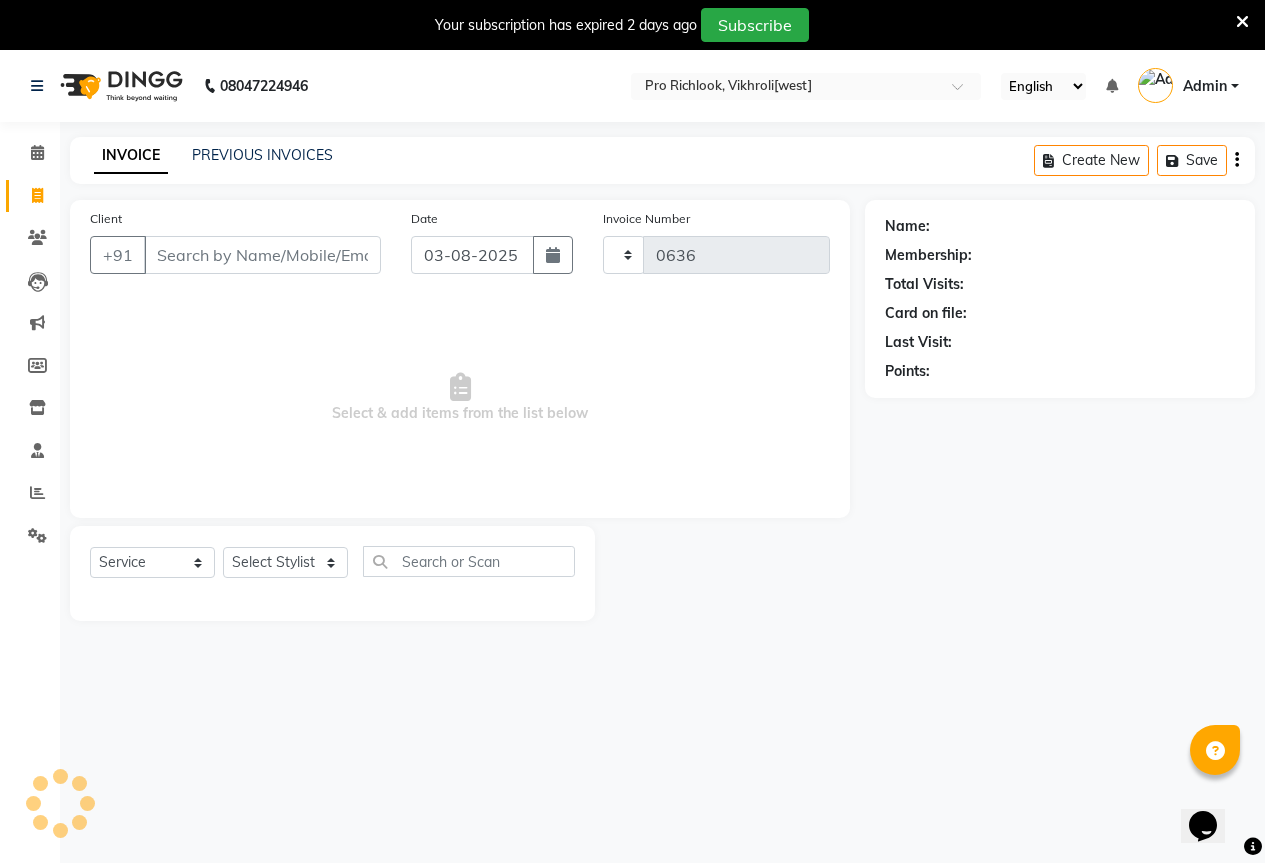 scroll, scrollTop: 50, scrollLeft: 0, axis: vertical 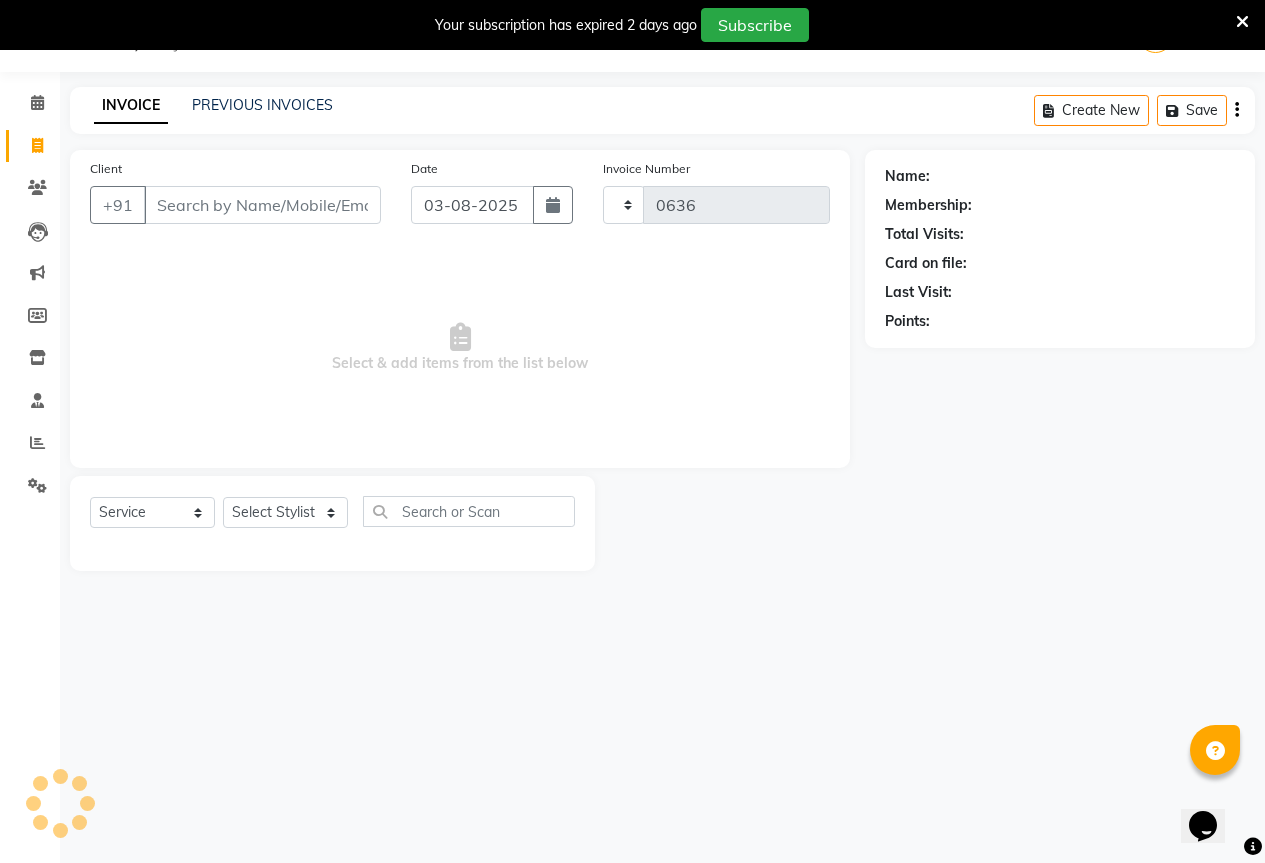 select on "6670" 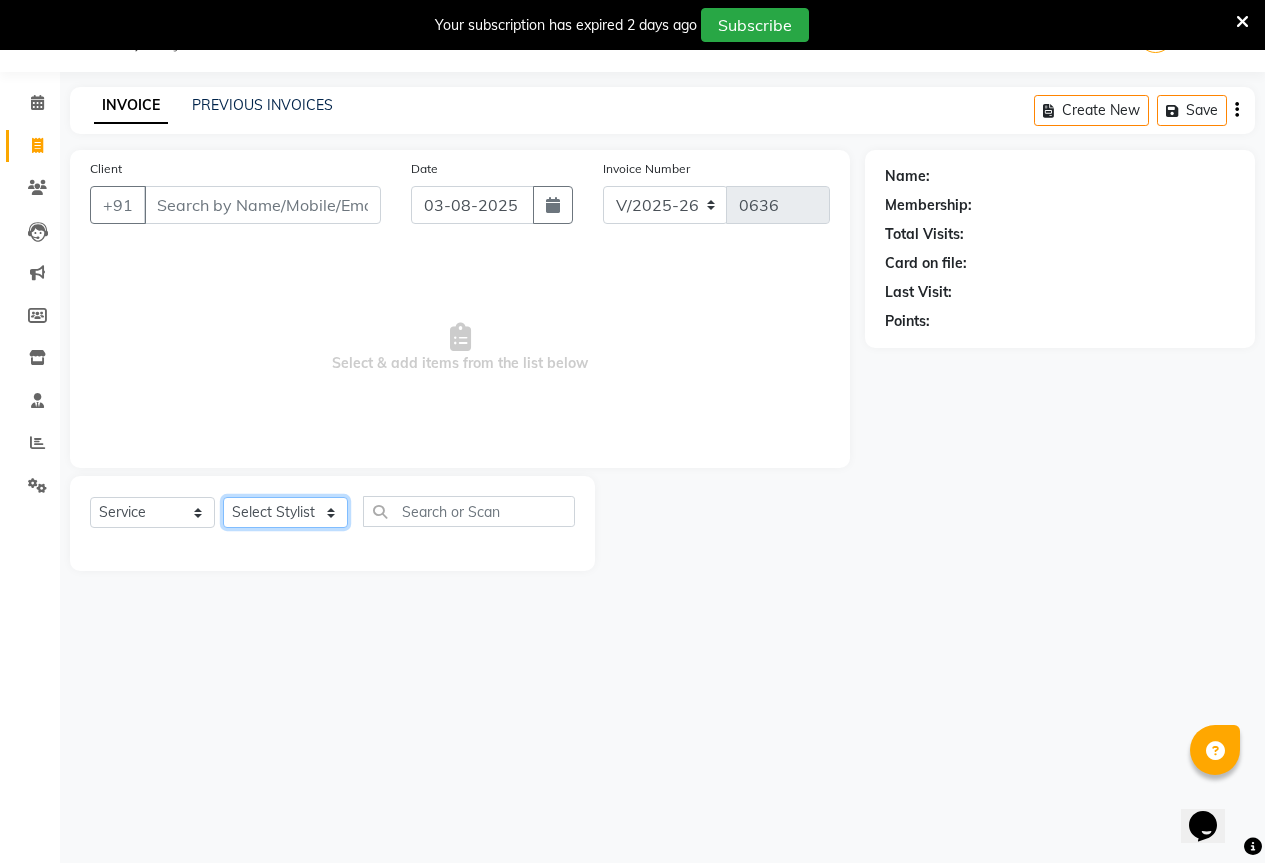 click on "Select Stylist [FIRST] [LAST] [LAST] [LAST] [FIRST] [LAST]" 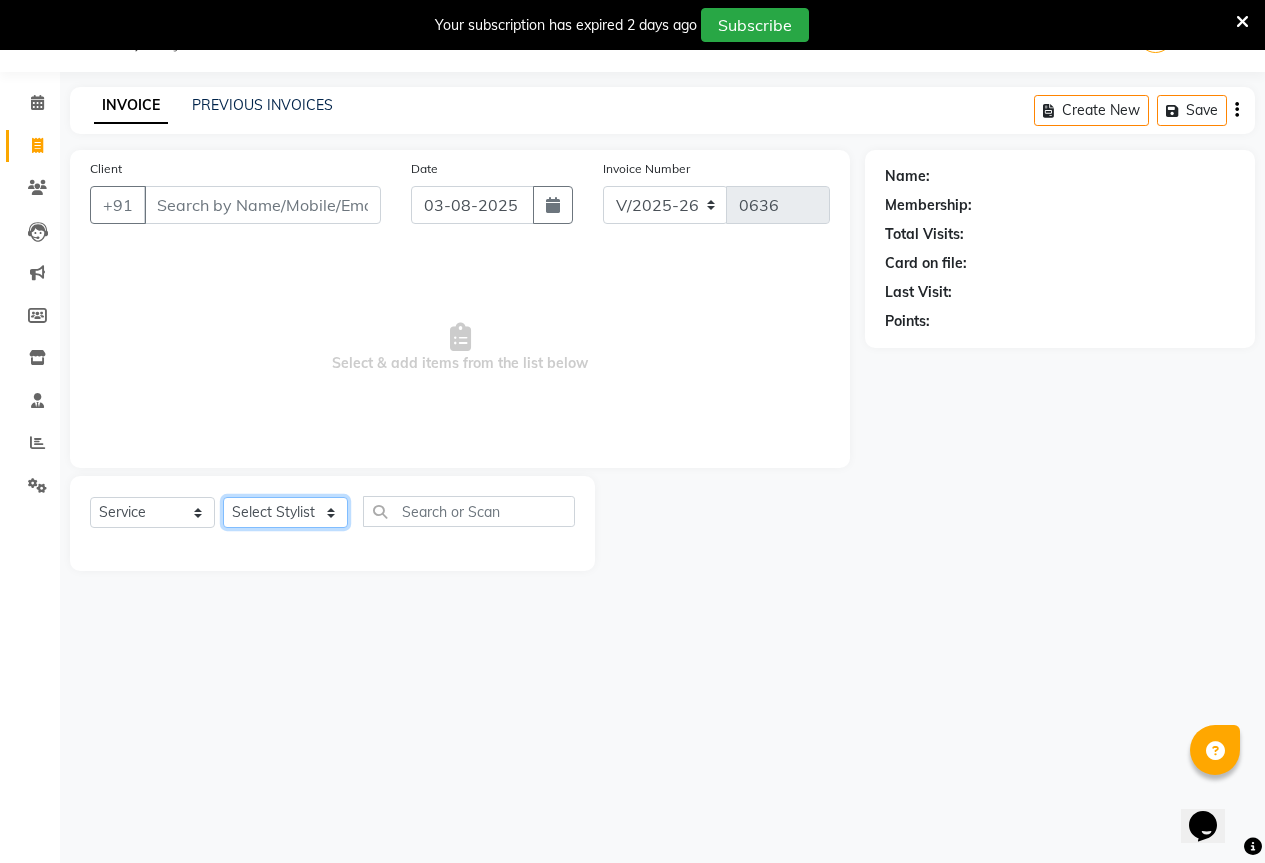 click on "Select Stylist [FIRST] [LAST] [LAST] [LAST] [FIRST] [LAST]" 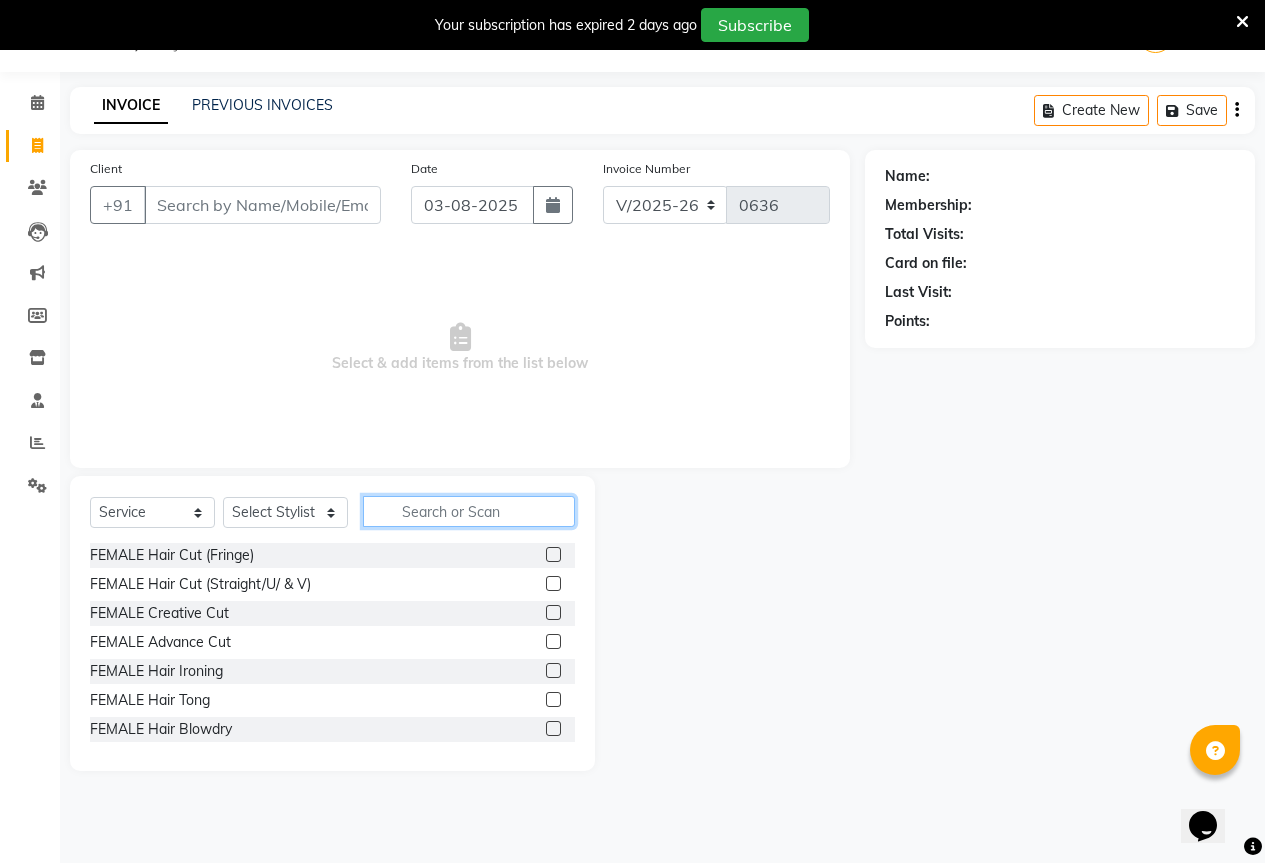 click 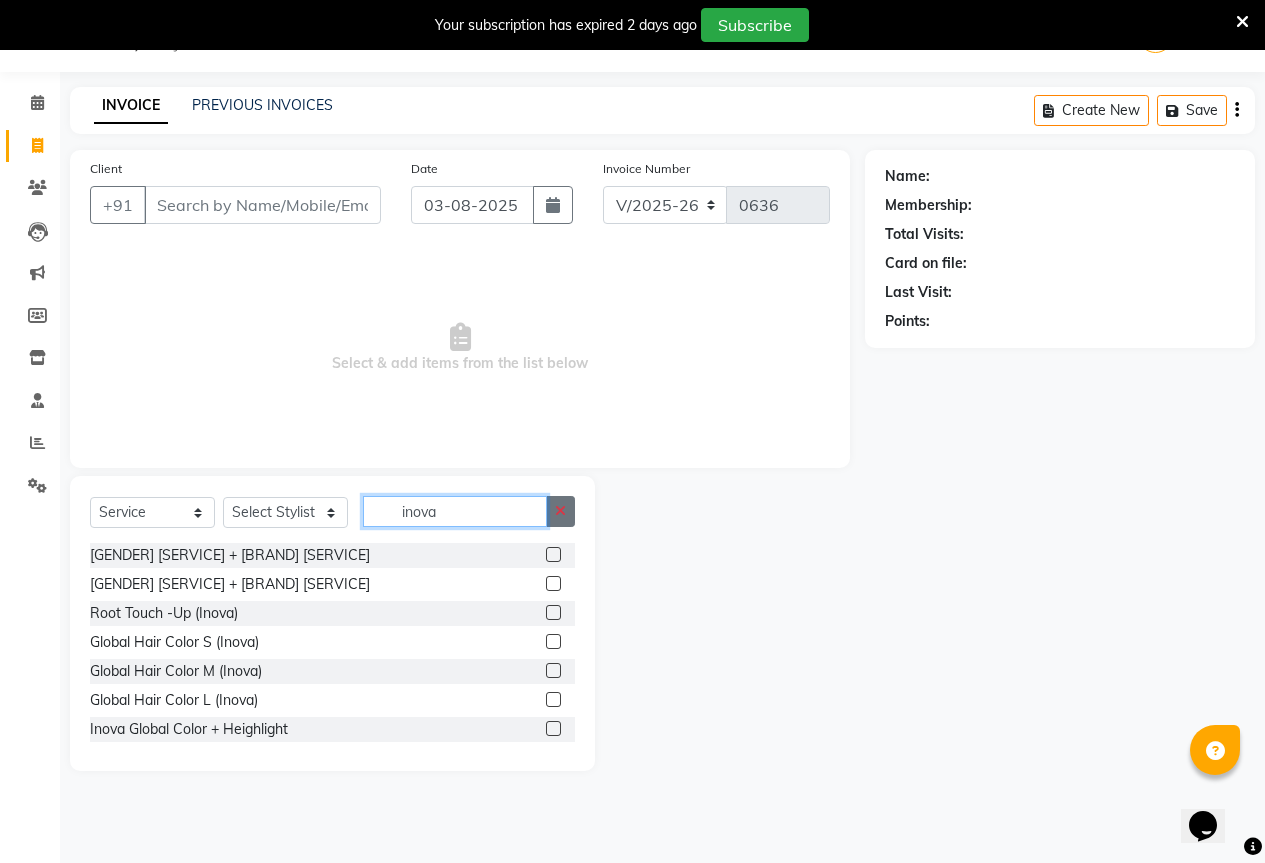 type on "inova" 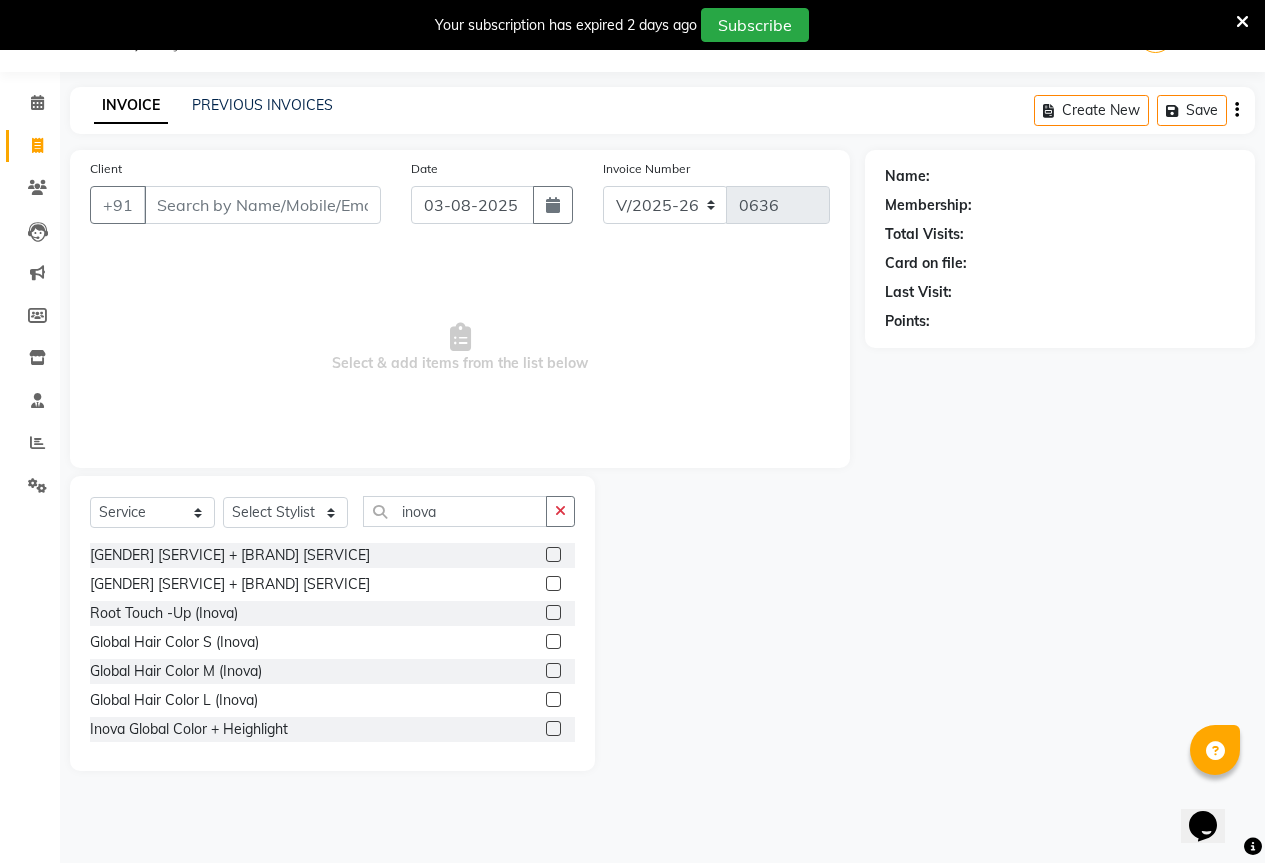 drag, startPoint x: 566, startPoint y: 506, endPoint x: 493, endPoint y: 398, distance: 130.35721 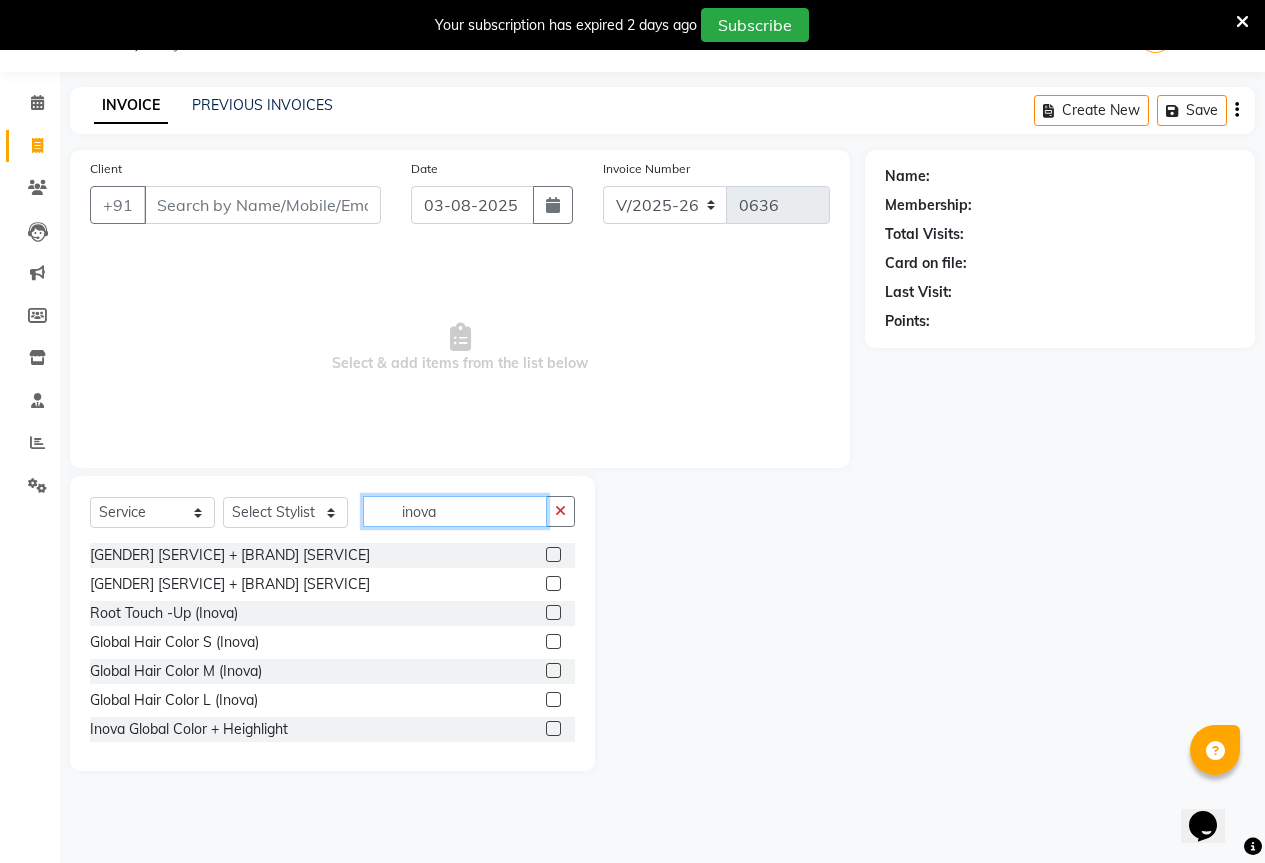 type 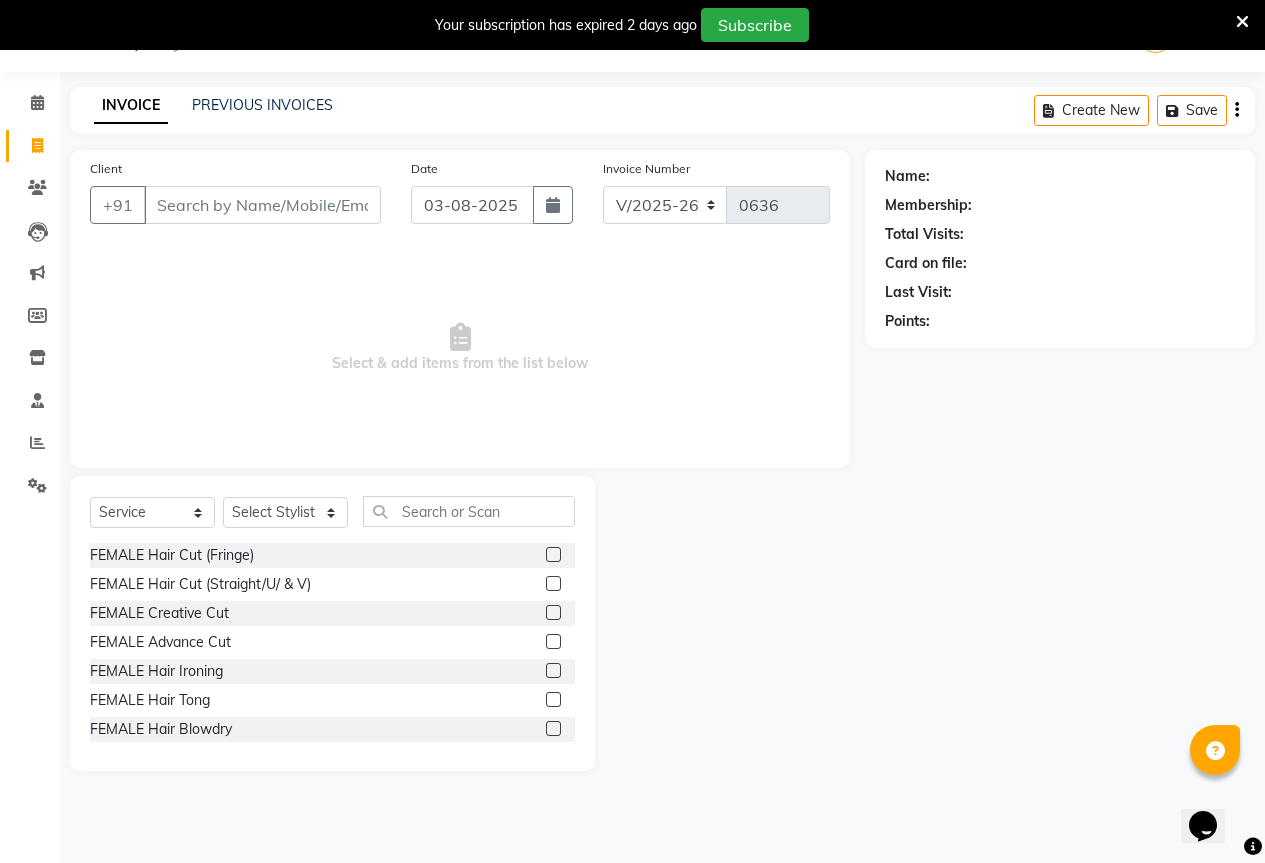 click on "INVOICE PREVIOUS INVOICES Create New   Save" 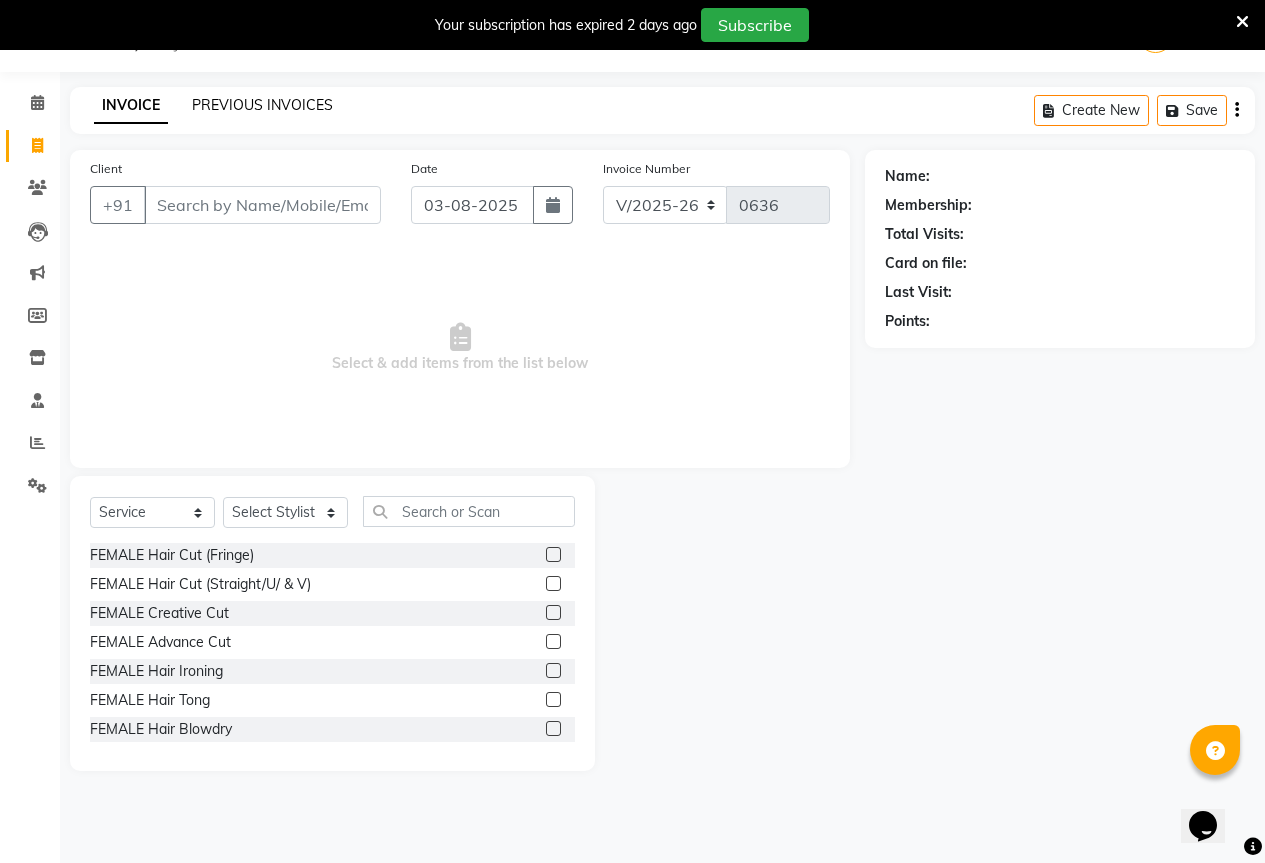 click on "PREVIOUS INVOICES" 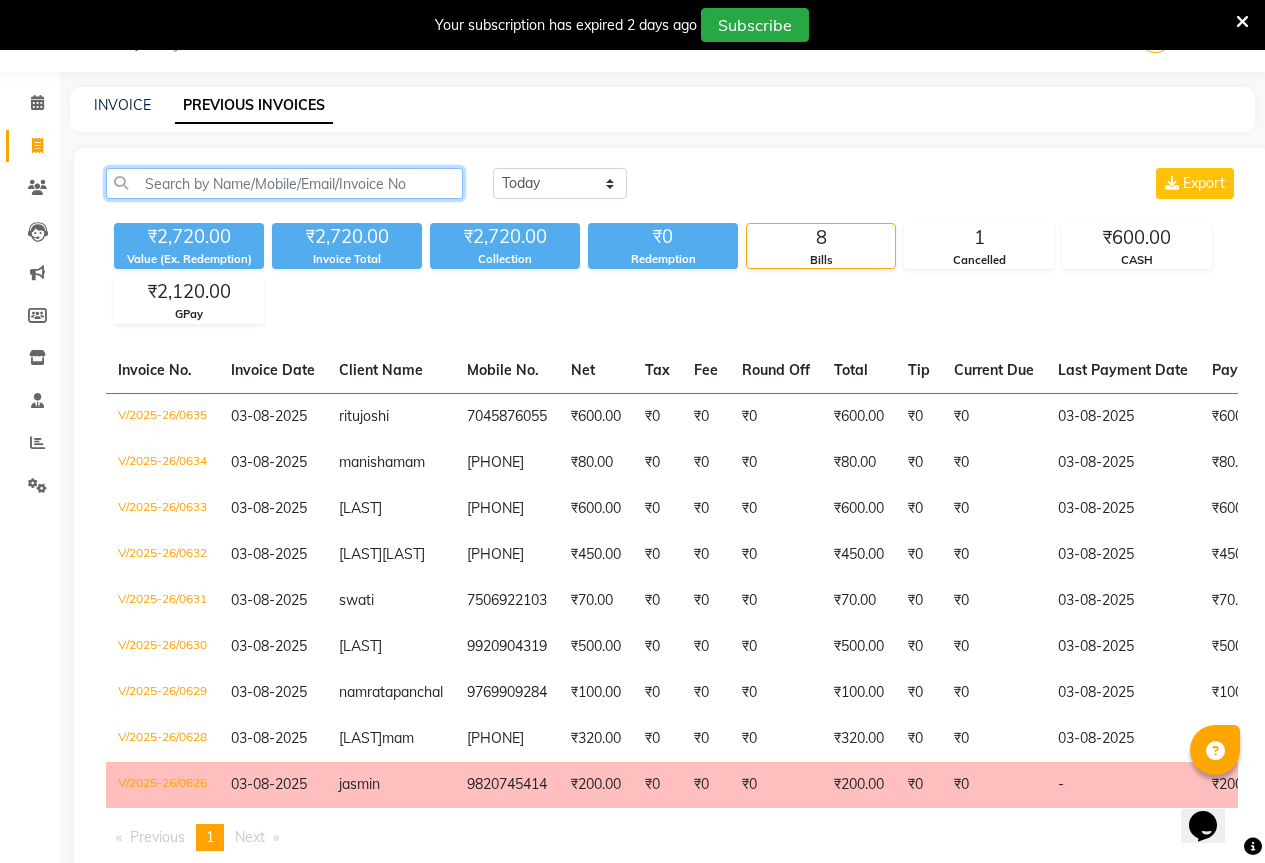 click 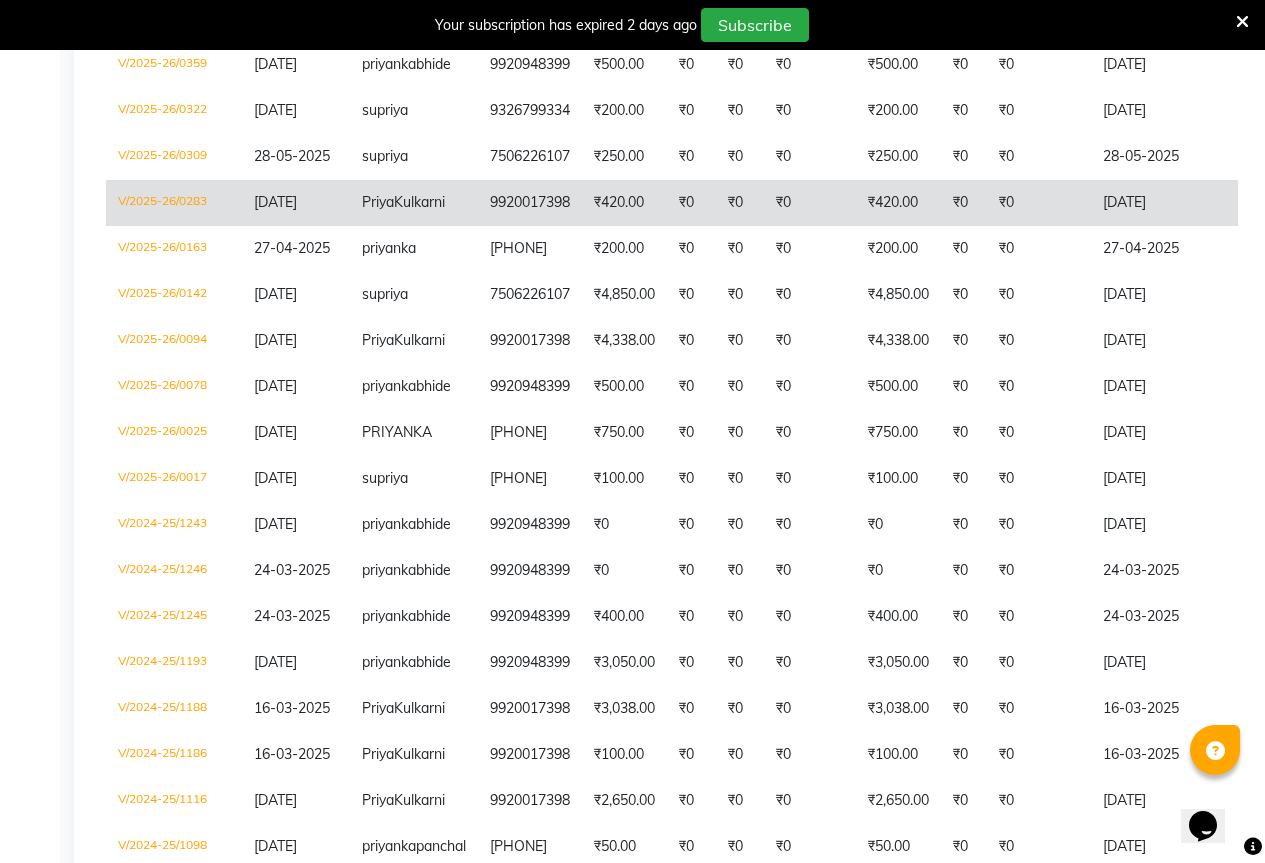 scroll, scrollTop: 750, scrollLeft: 0, axis: vertical 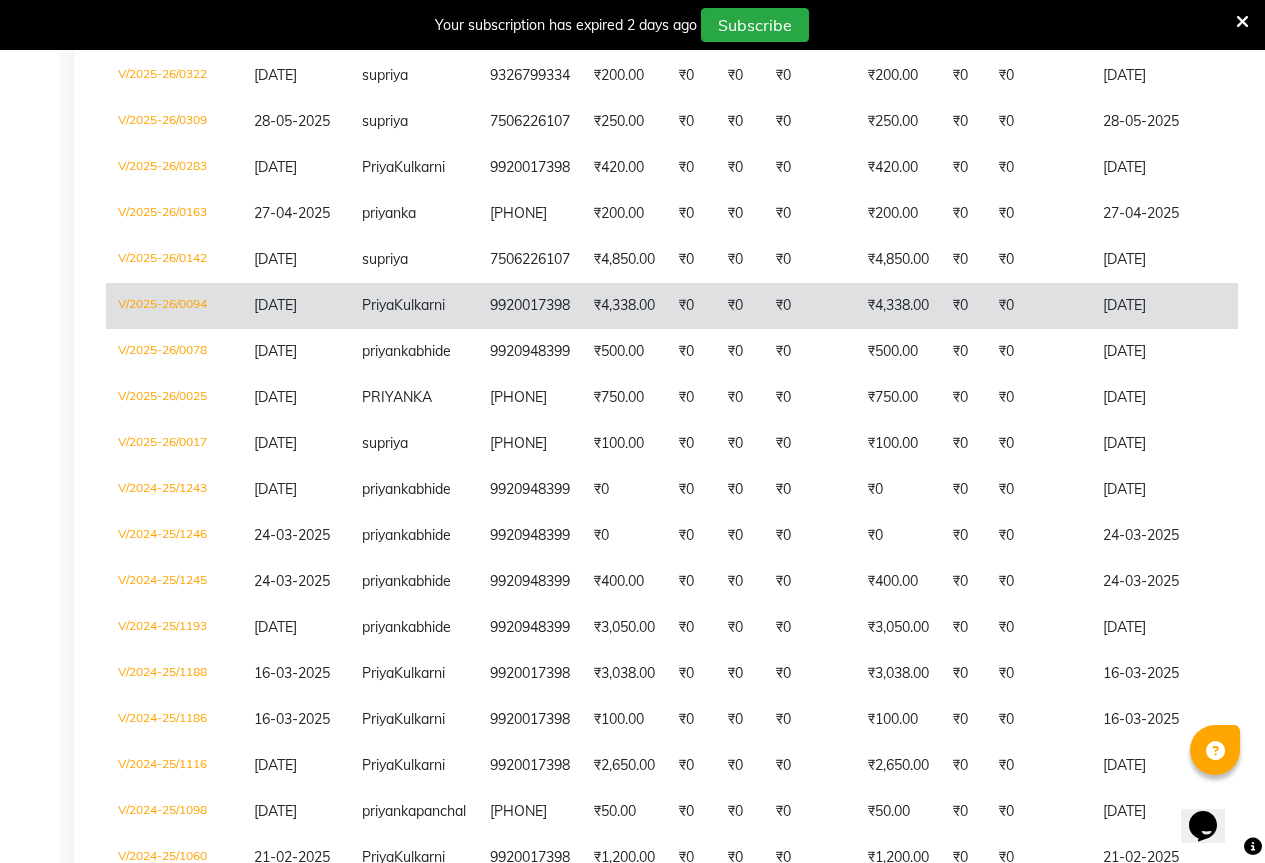 type on "priya" 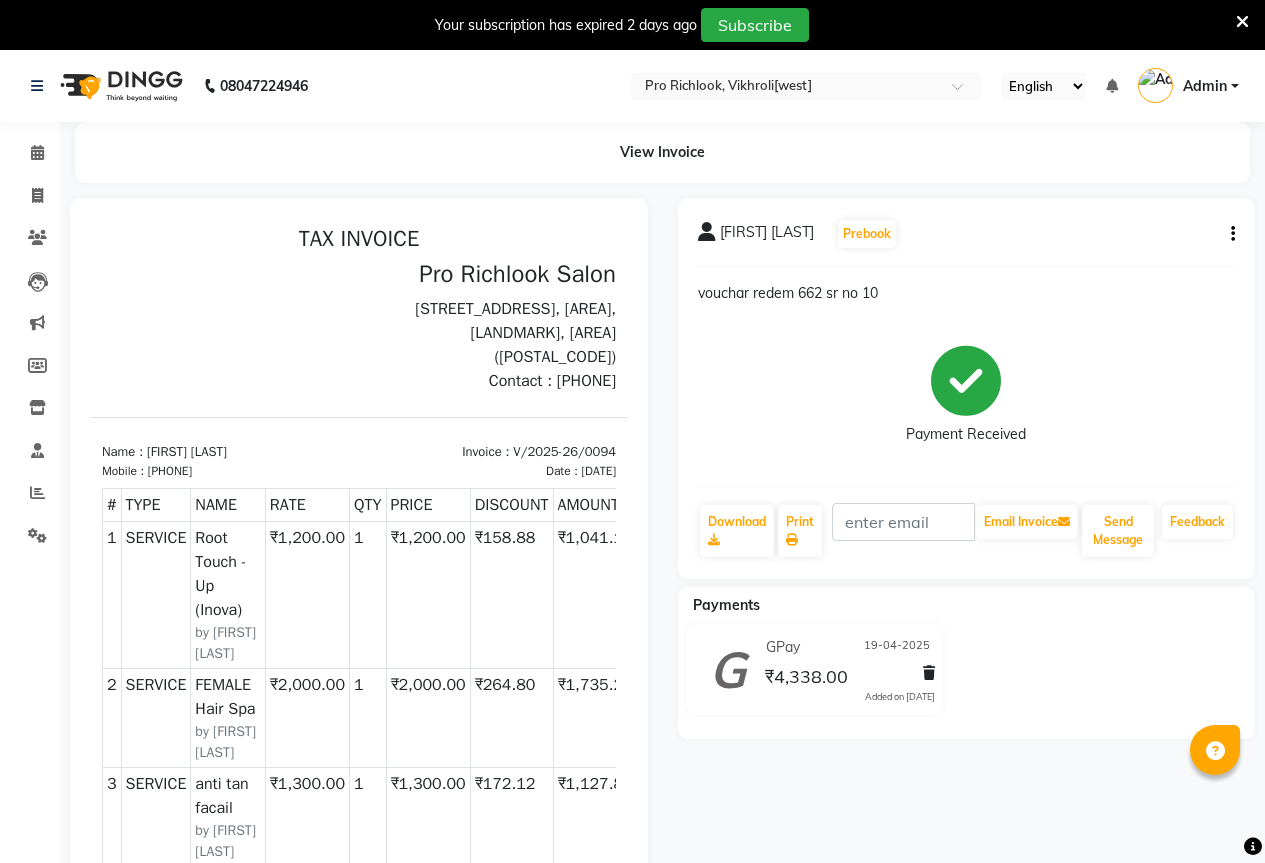 scroll, scrollTop: 0, scrollLeft: 0, axis: both 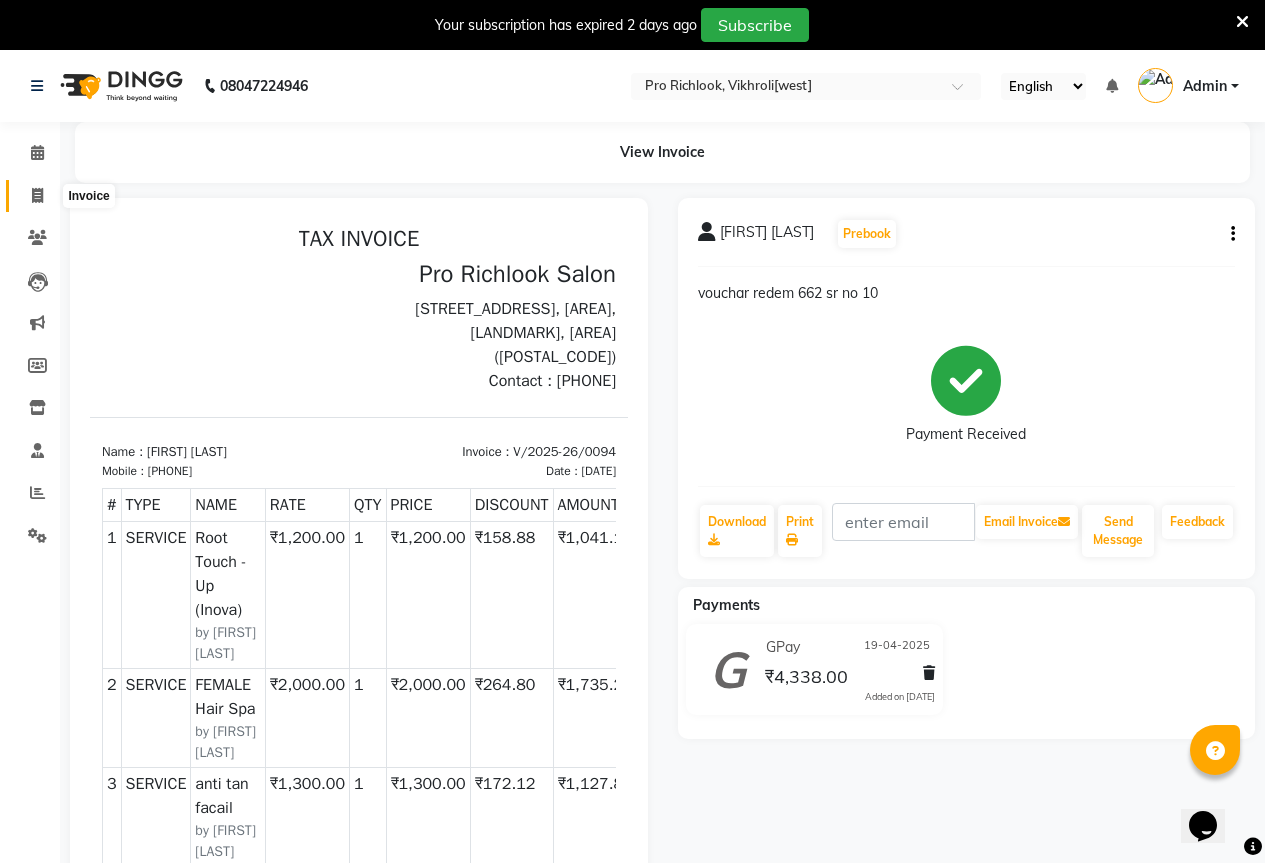 click 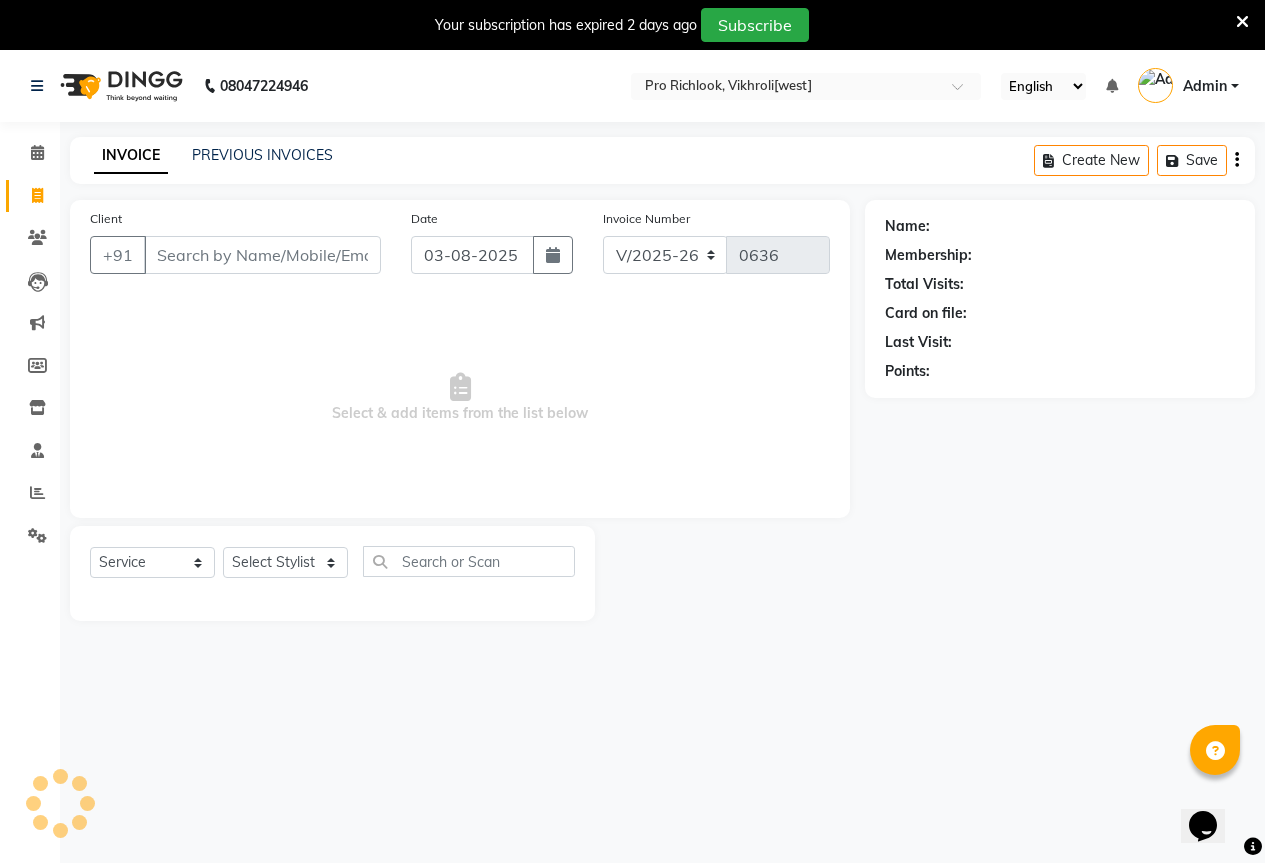 scroll, scrollTop: 50, scrollLeft: 0, axis: vertical 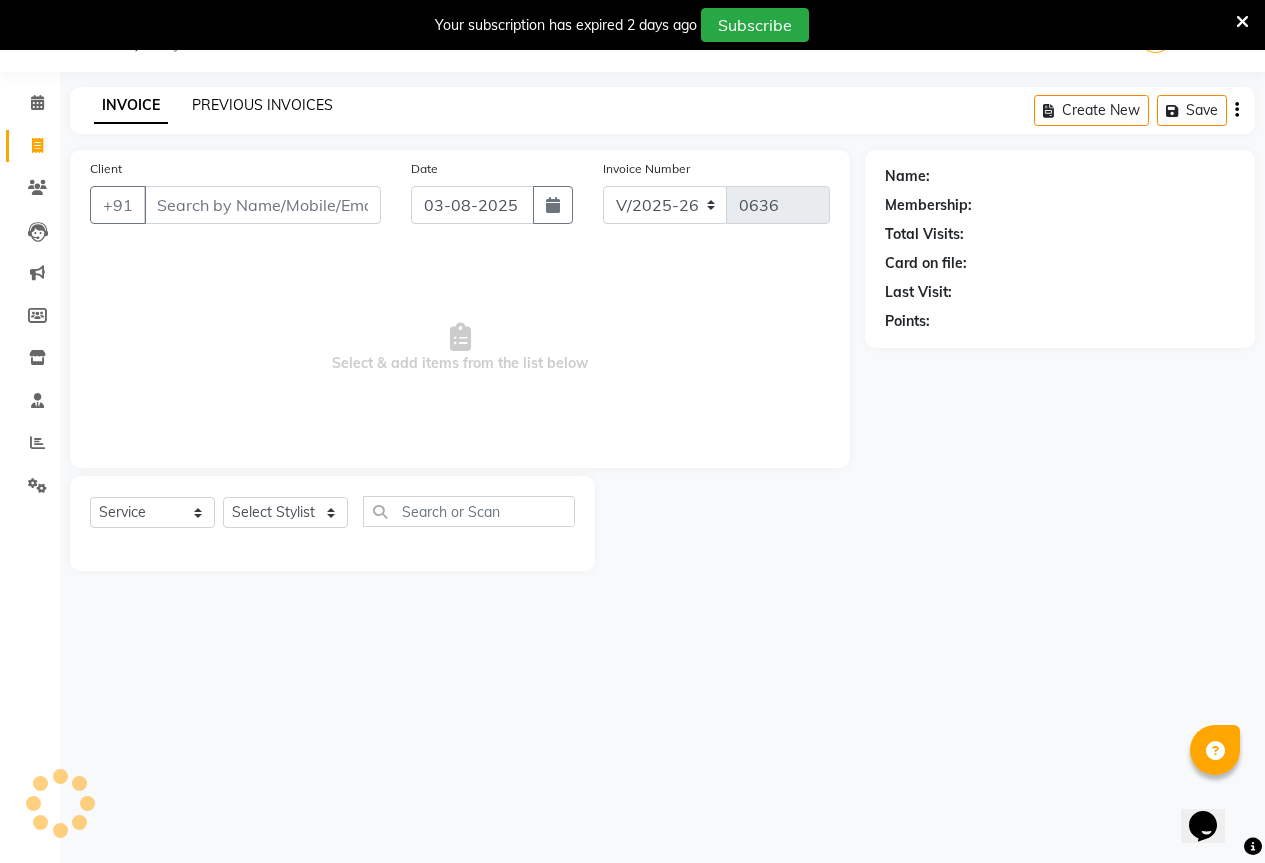 click on "PREVIOUS INVOICES" 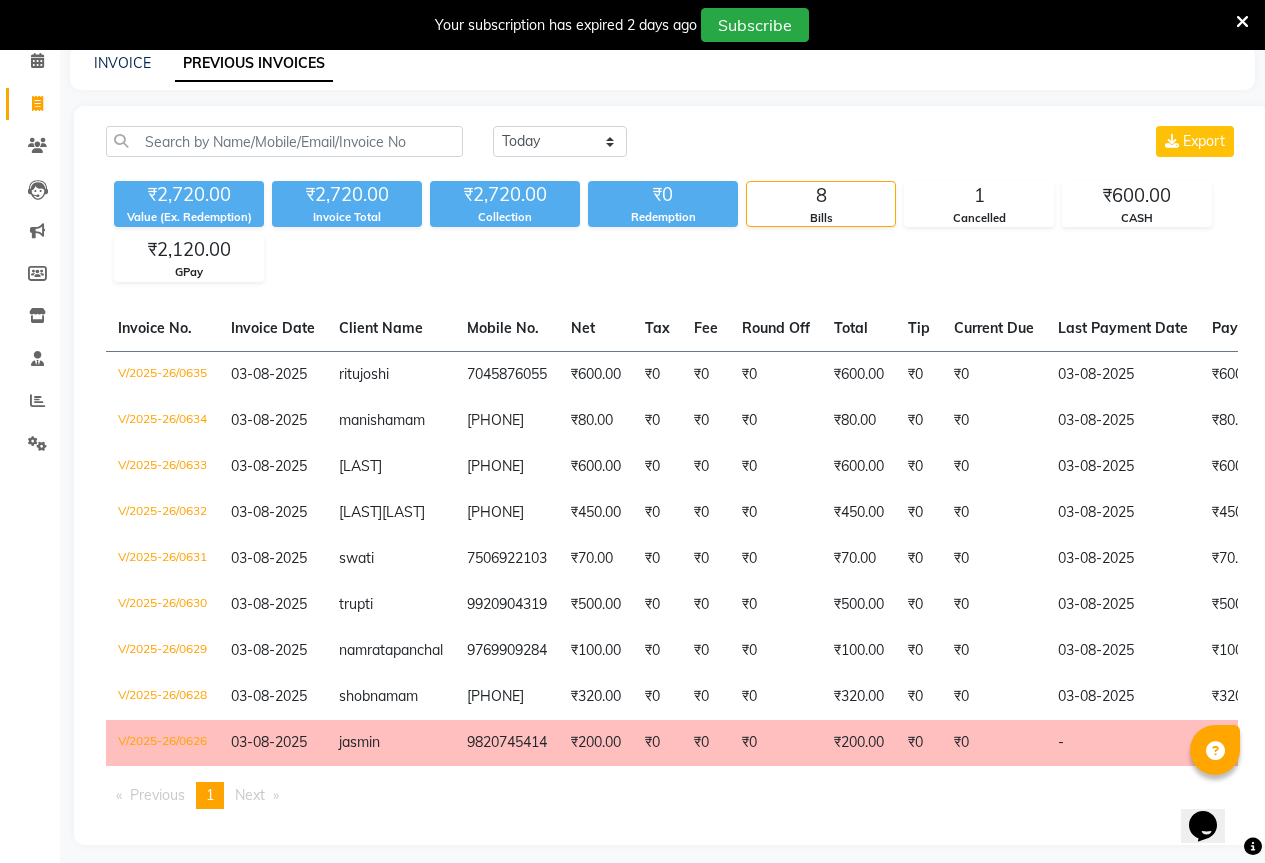 scroll, scrollTop: 0, scrollLeft: 0, axis: both 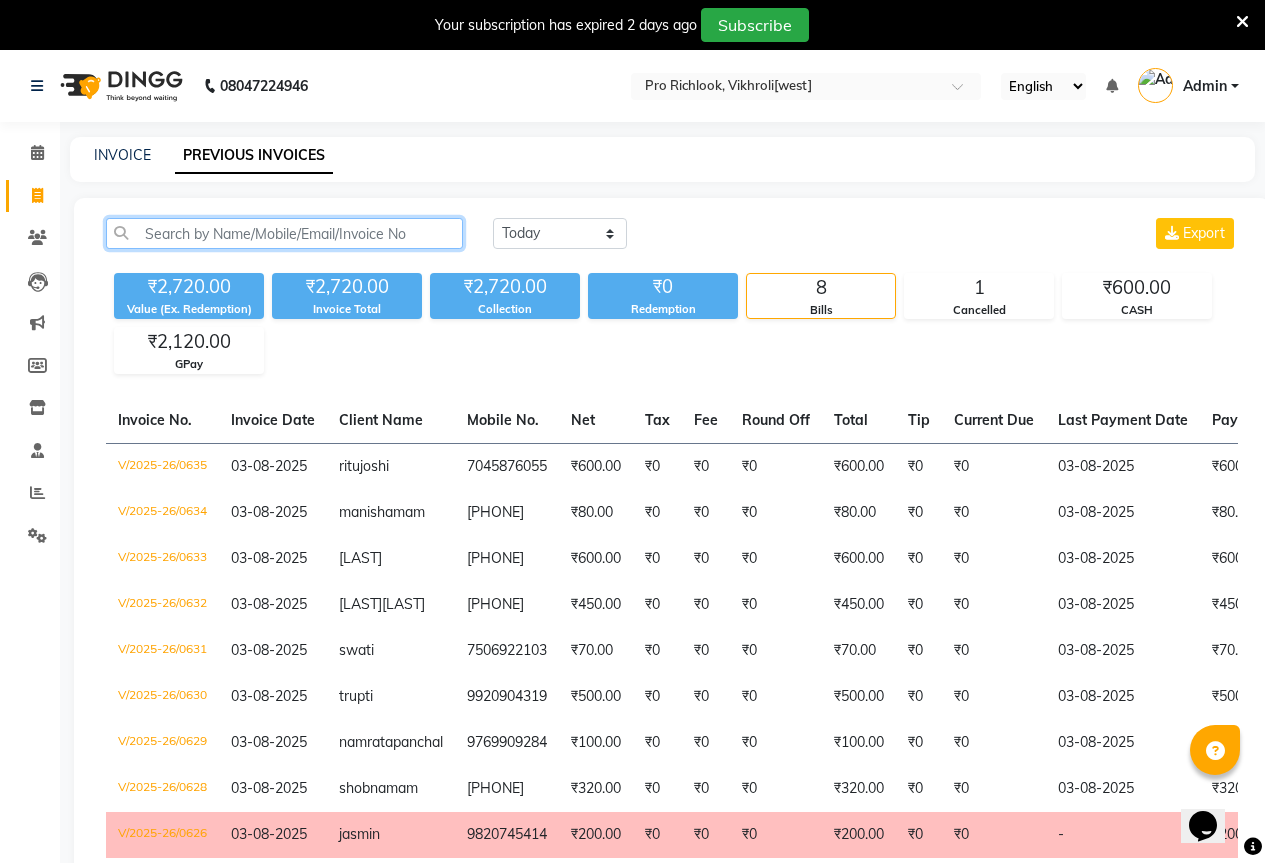 click 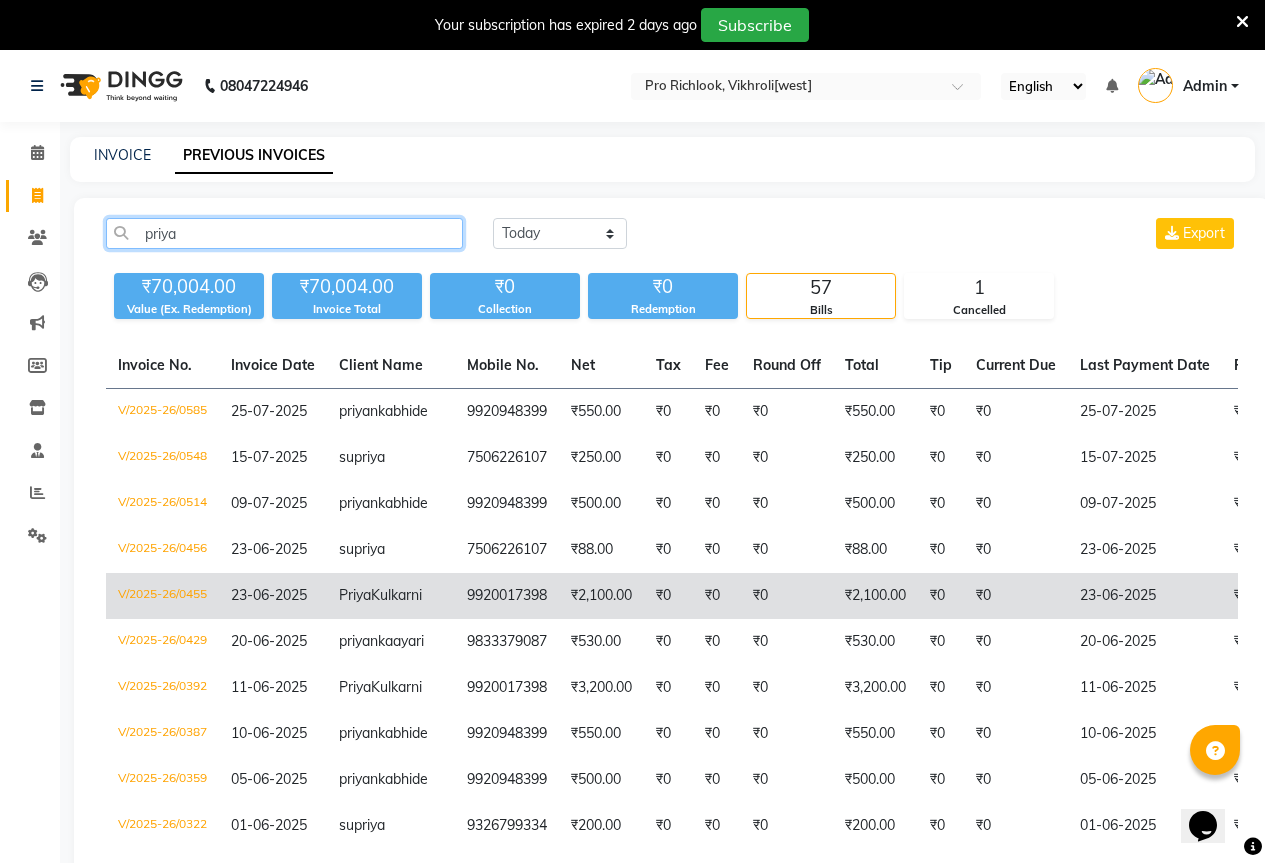 type on "priya" 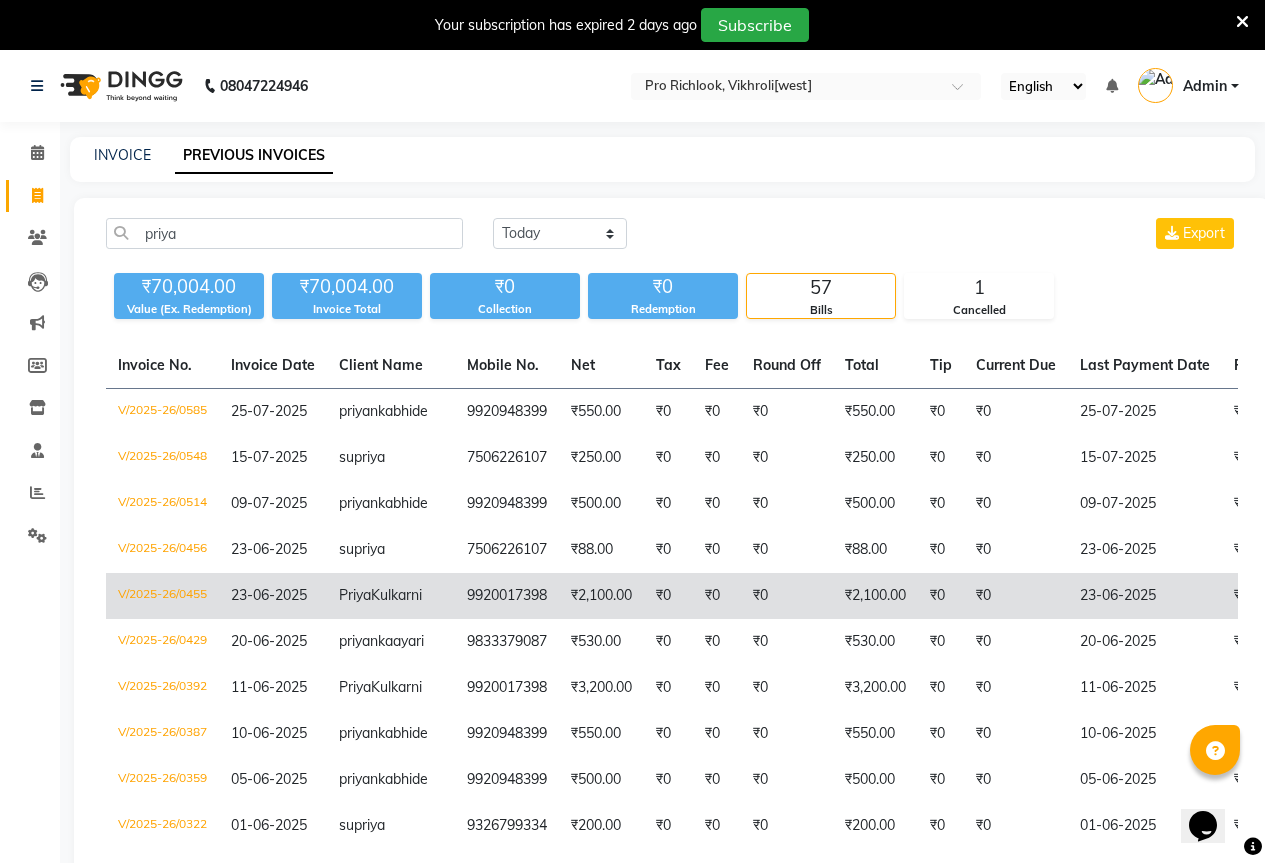 click on "[FIRST] [LAST]" 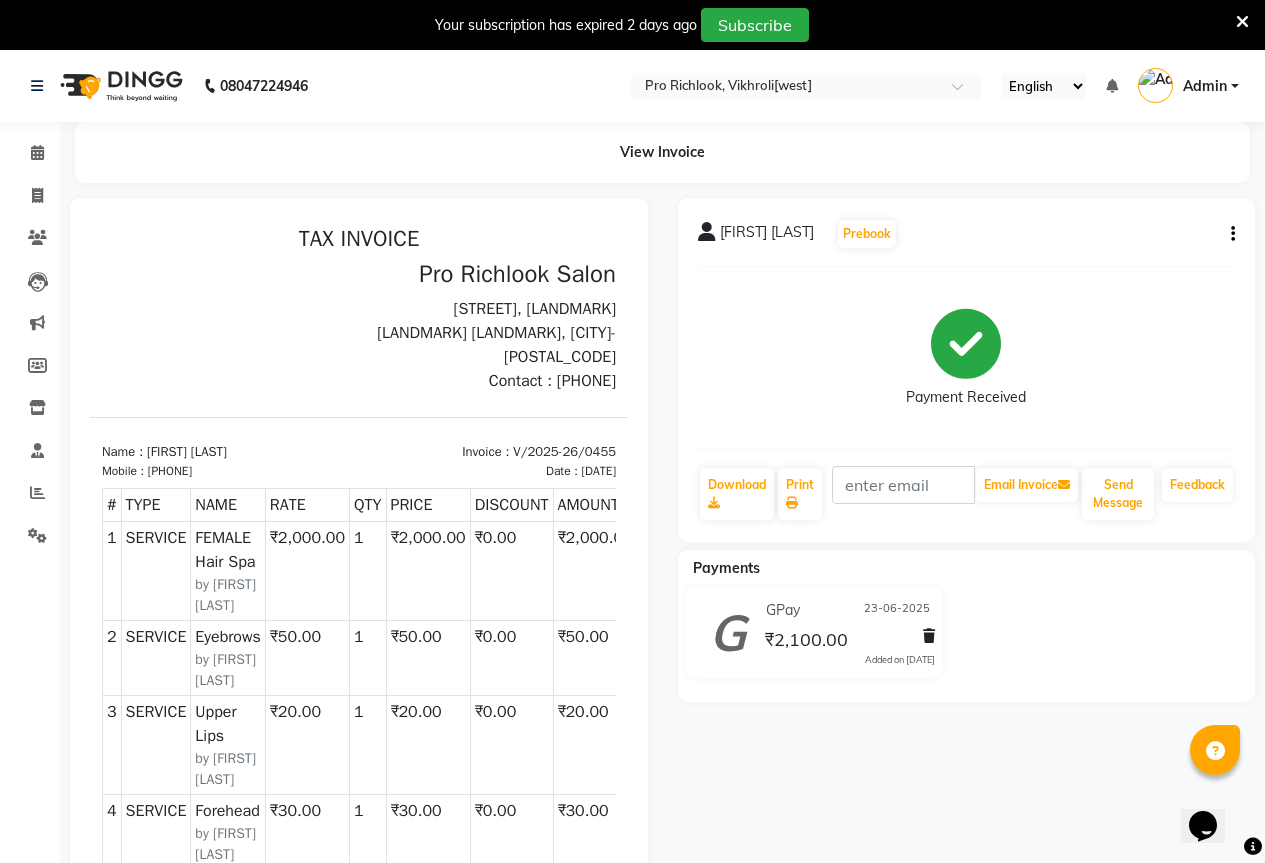 scroll, scrollTop: 0, scrollLeft: 0, axis: both 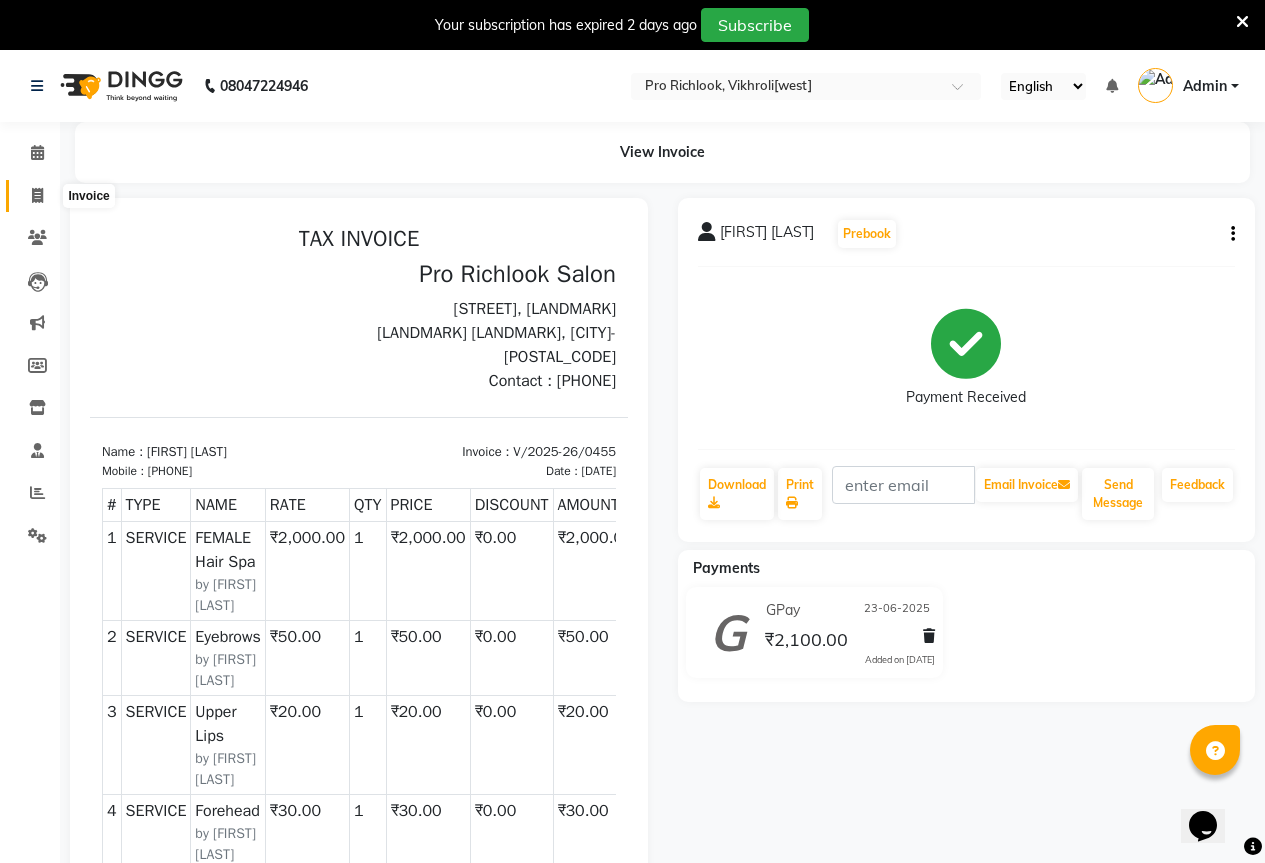click 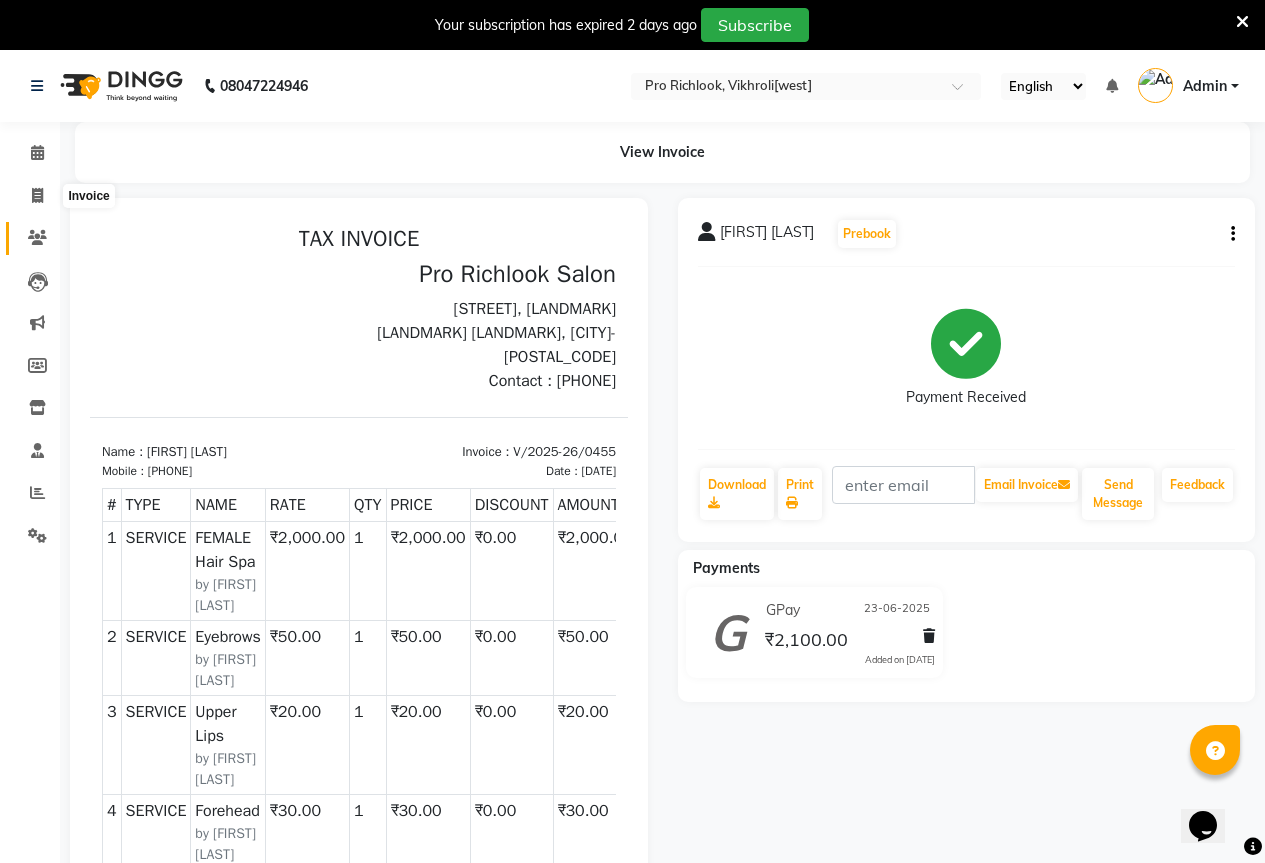 select on "6670" 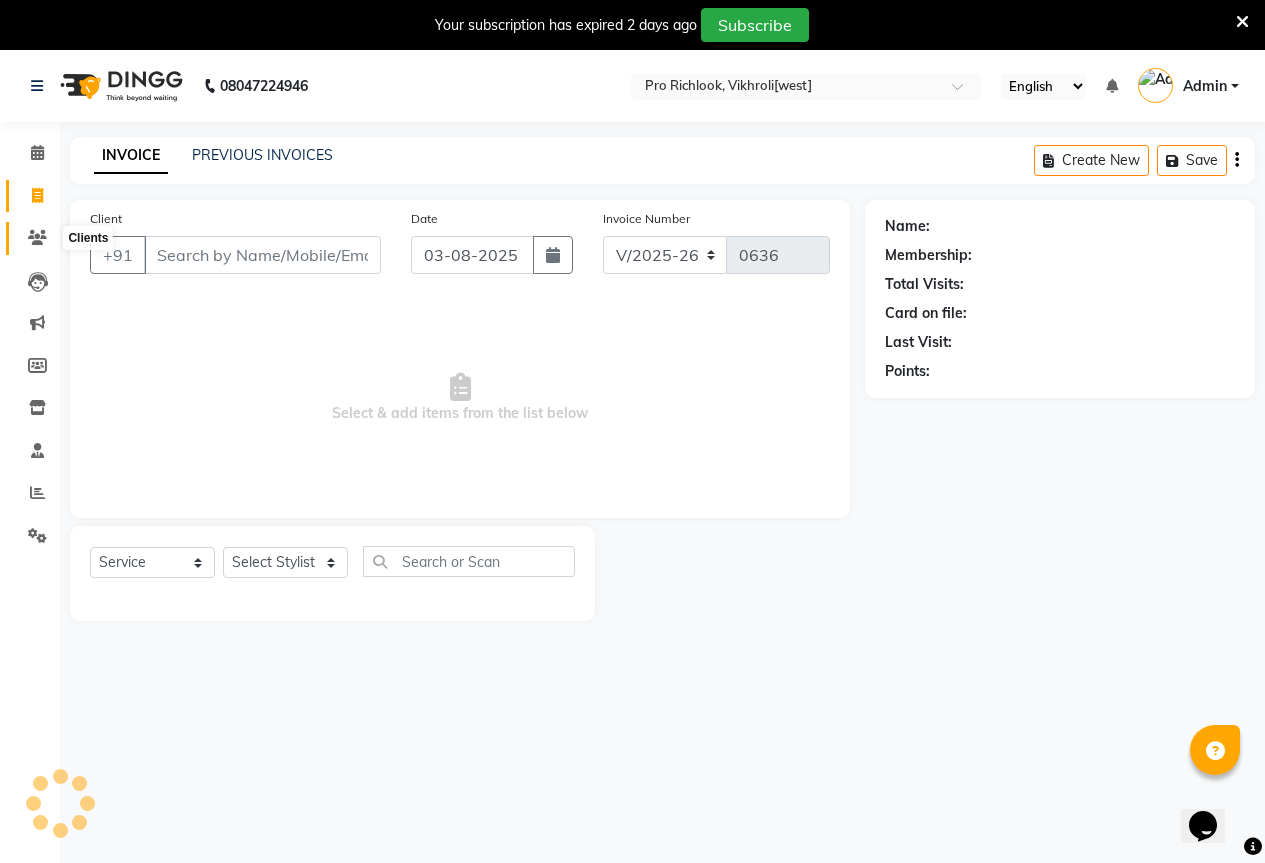 scroll, scrollTop: 50, scrollLeft: 0, axis: vertical 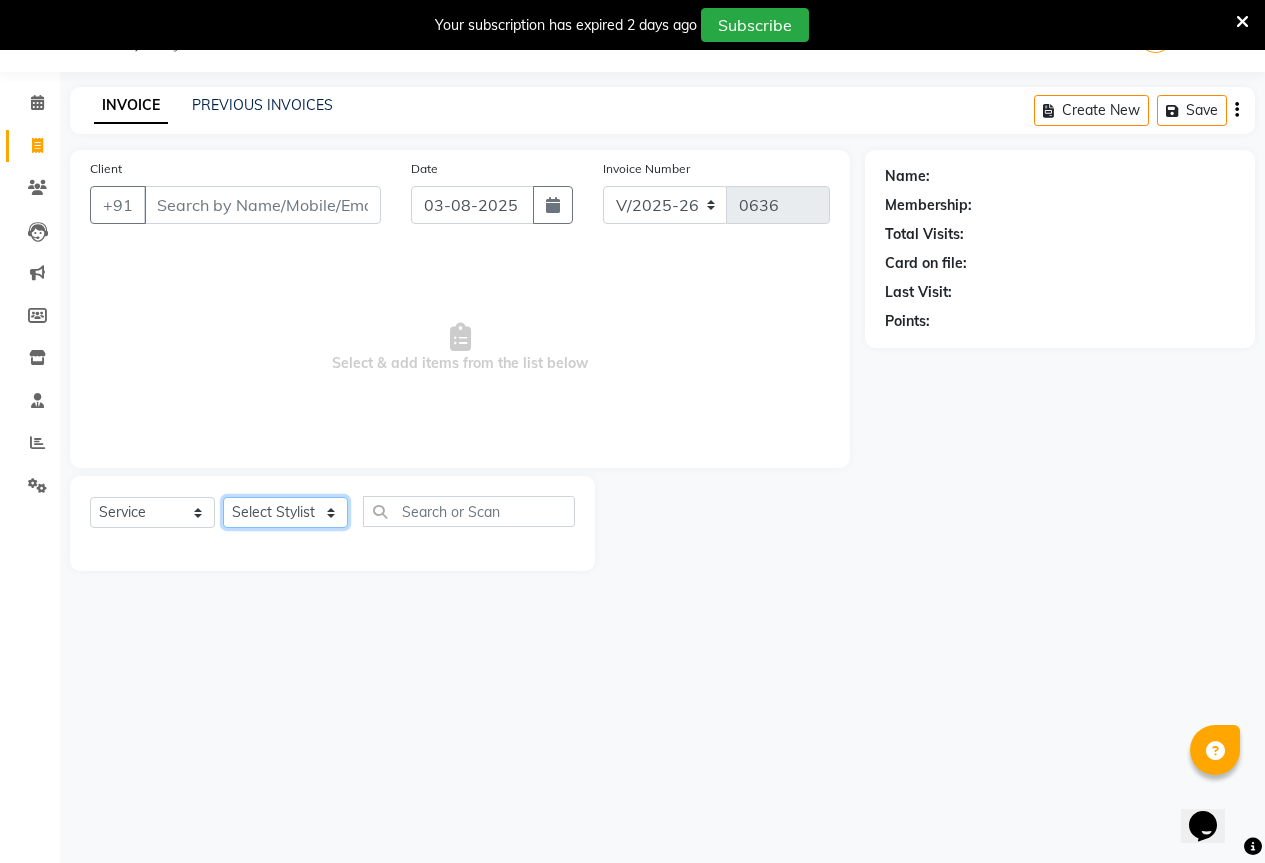 drag, startPoint x: 306, startPoint y: 505, endPoint x: 303, endPoint y: 522, distance: 17.262676 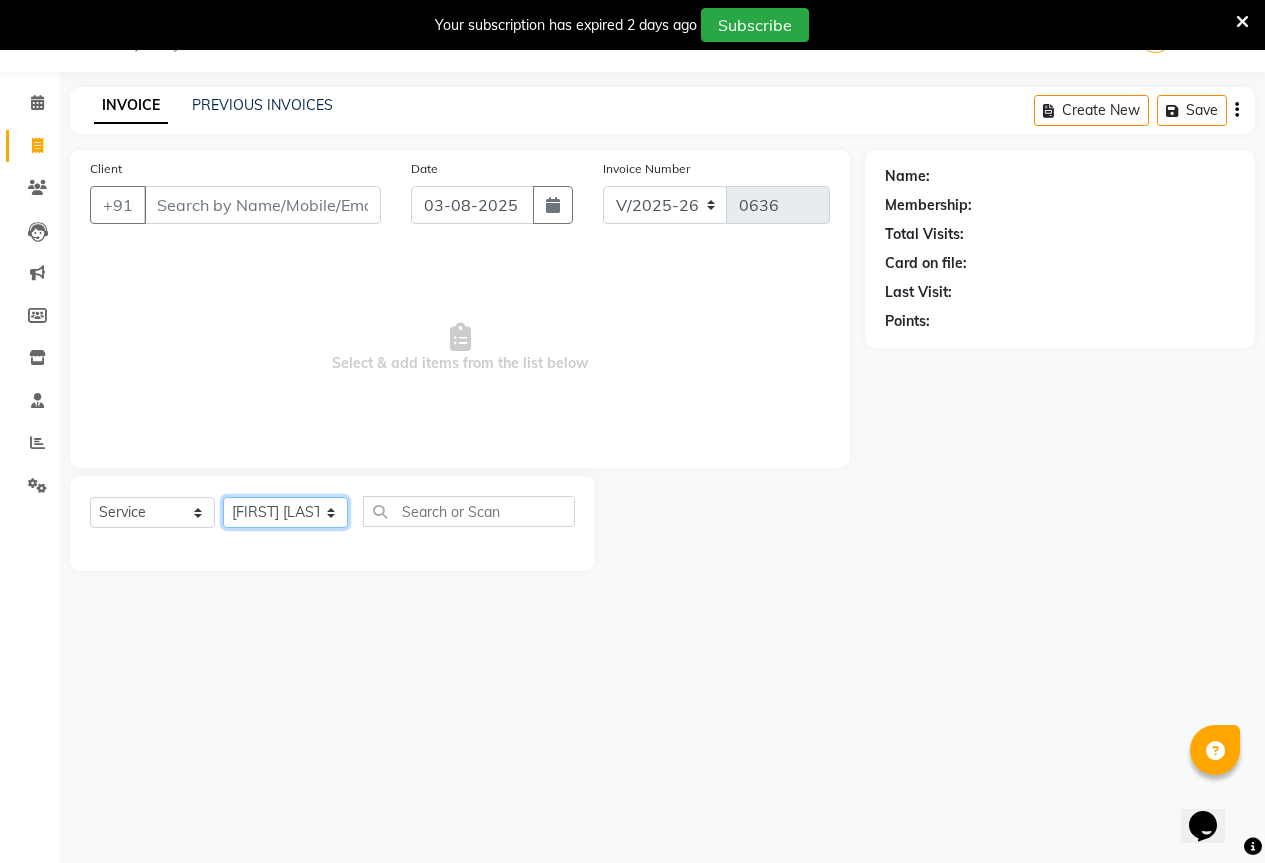 click on "Select Stylist Akanksha Gajre Akash Shinde Rutuja Mam Shaila Atkar Sneha Gupta" 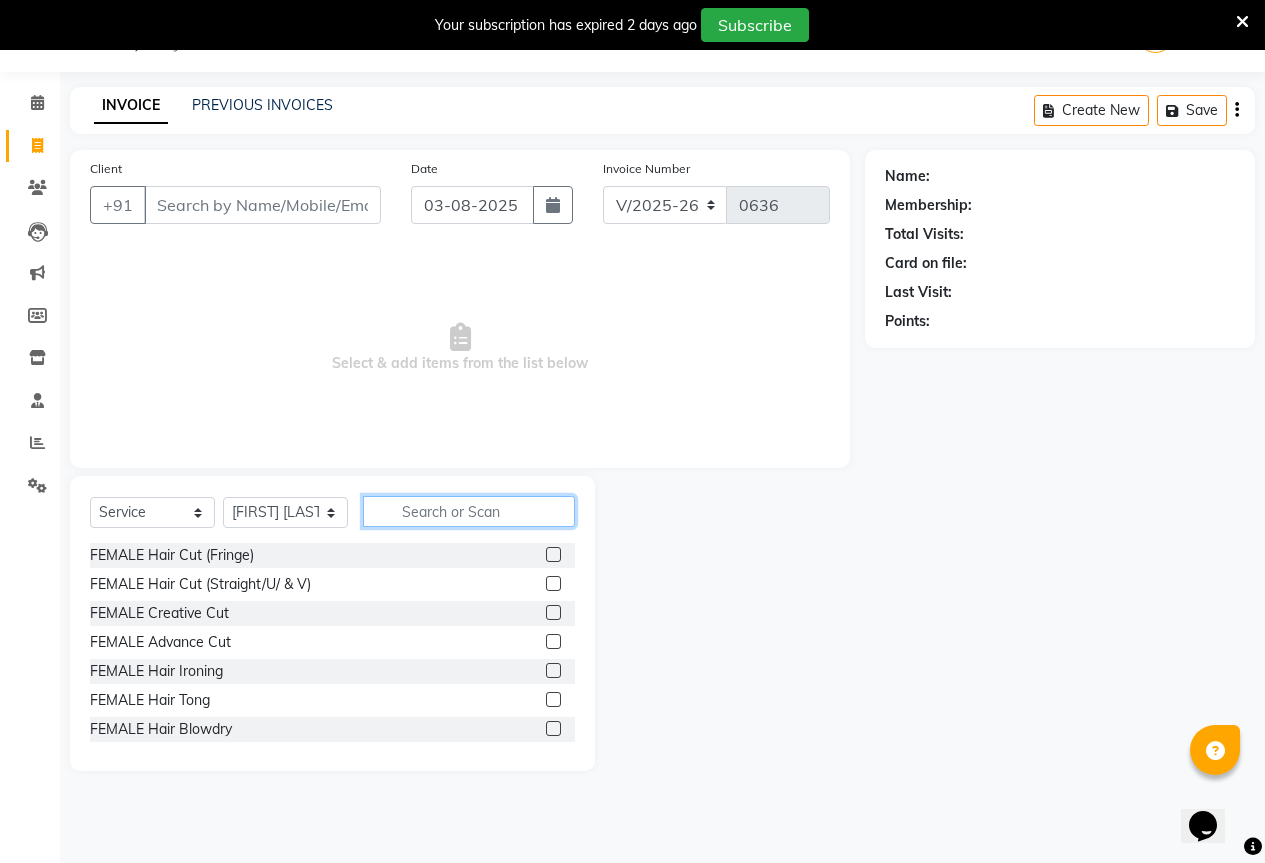 click 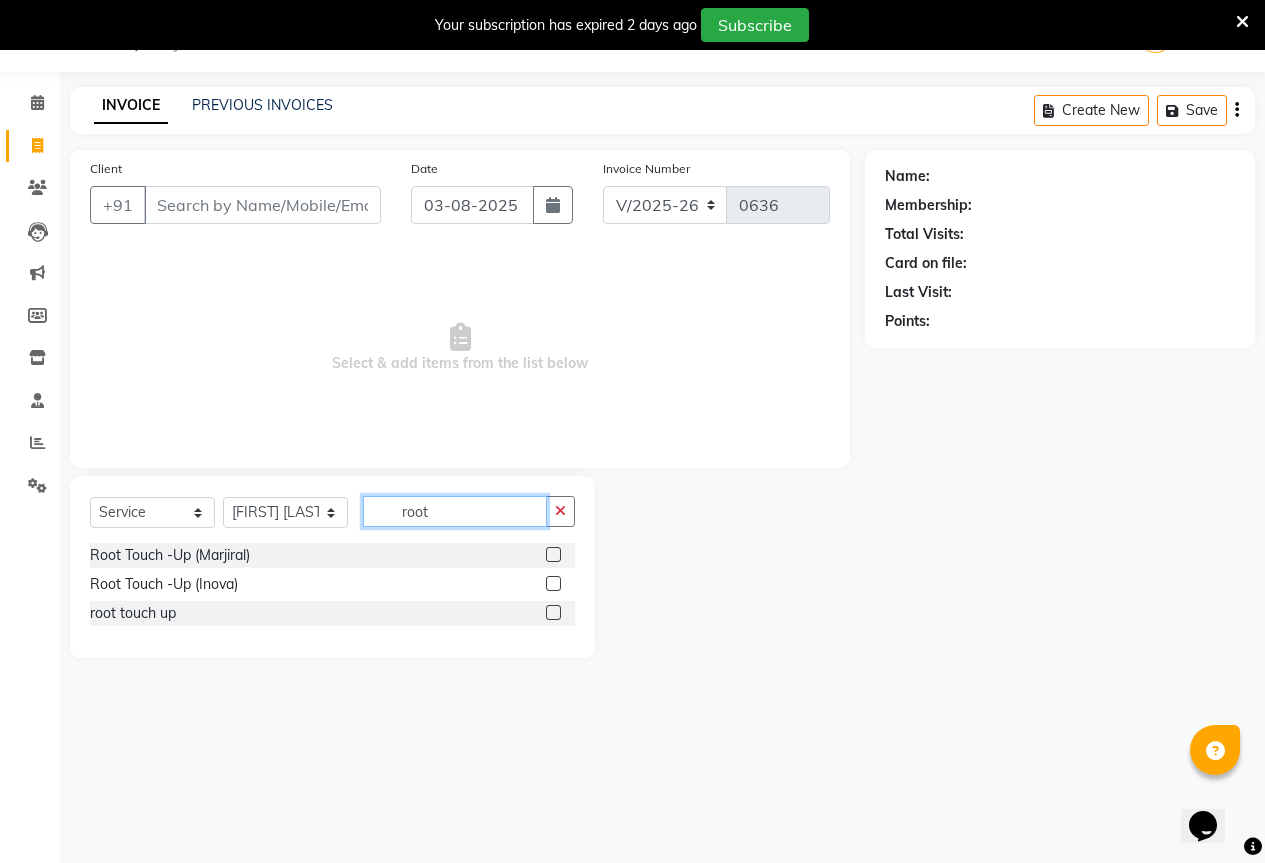type on "root" 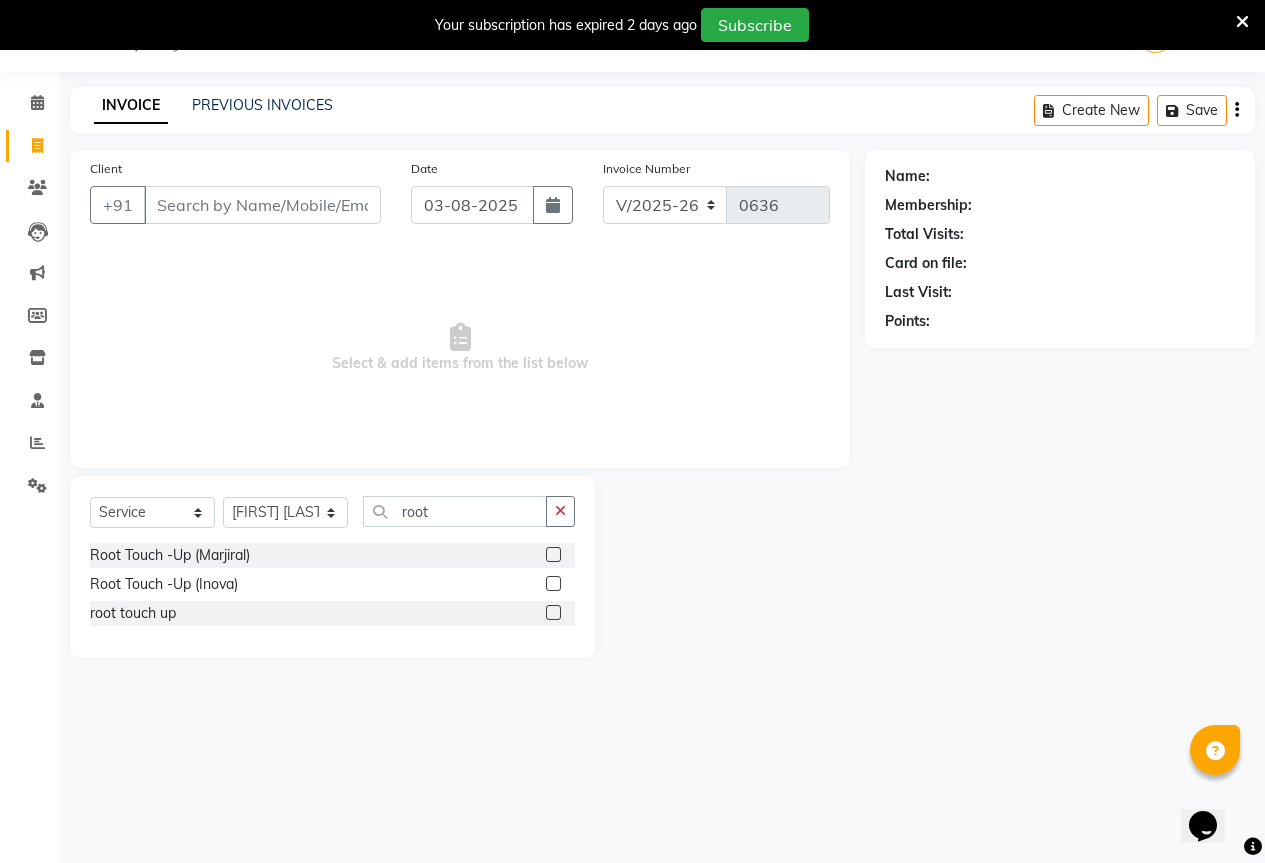 click 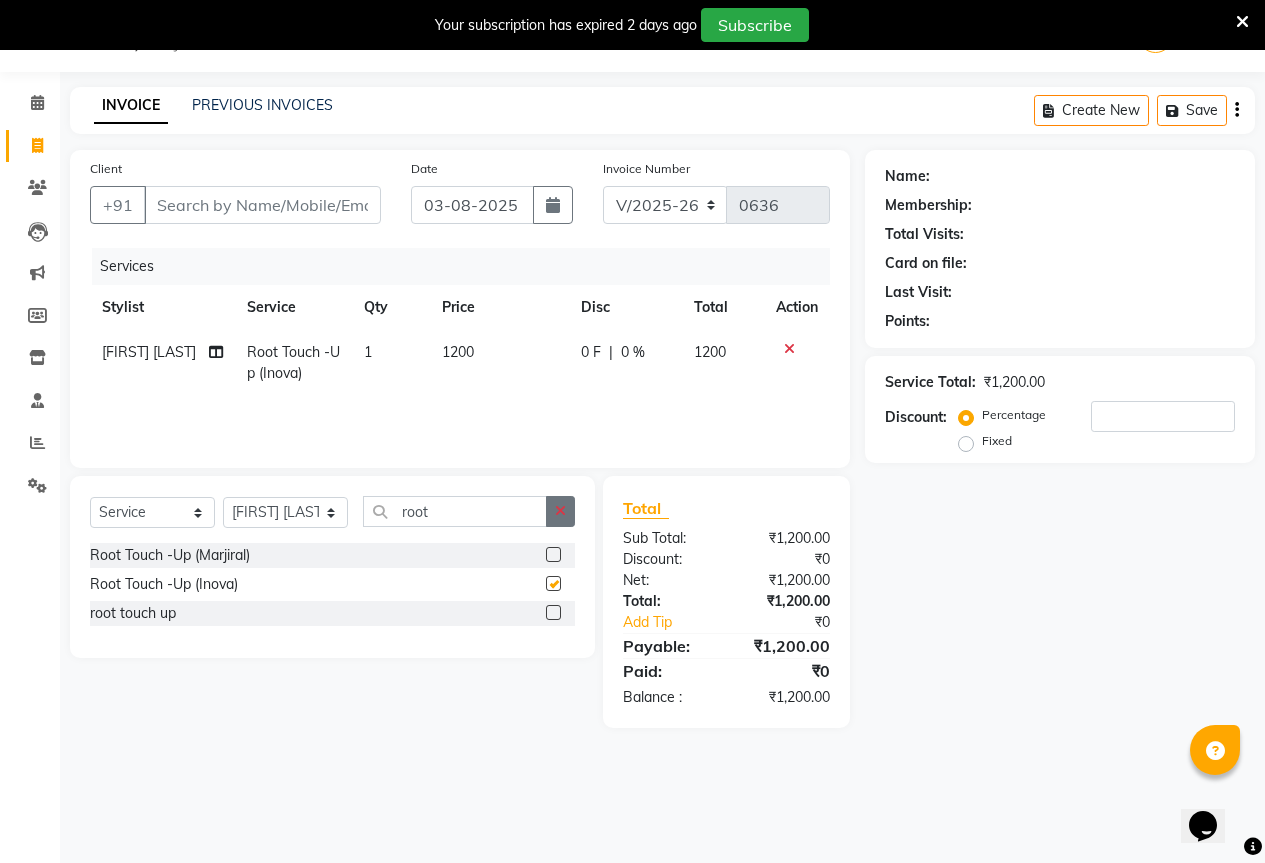 checkbox on "false" 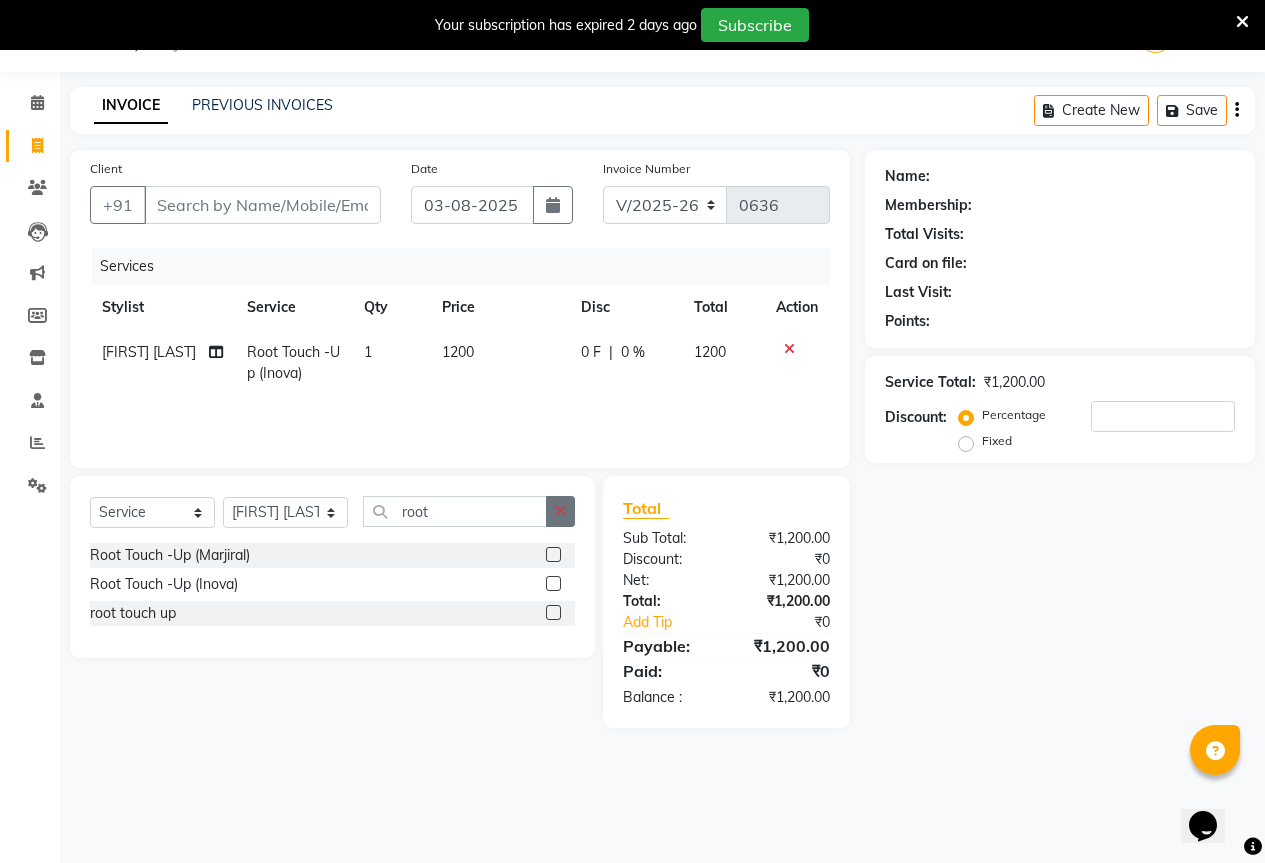 click 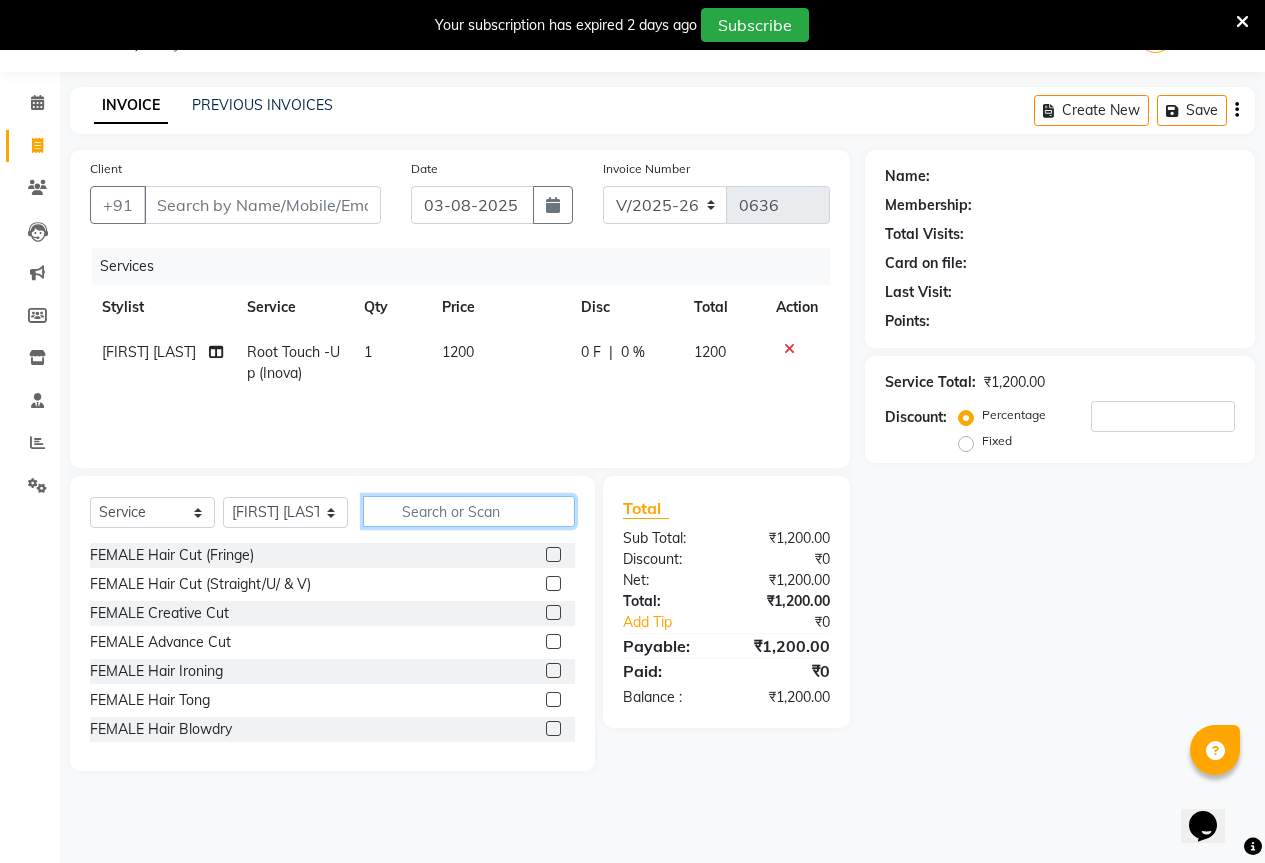 click 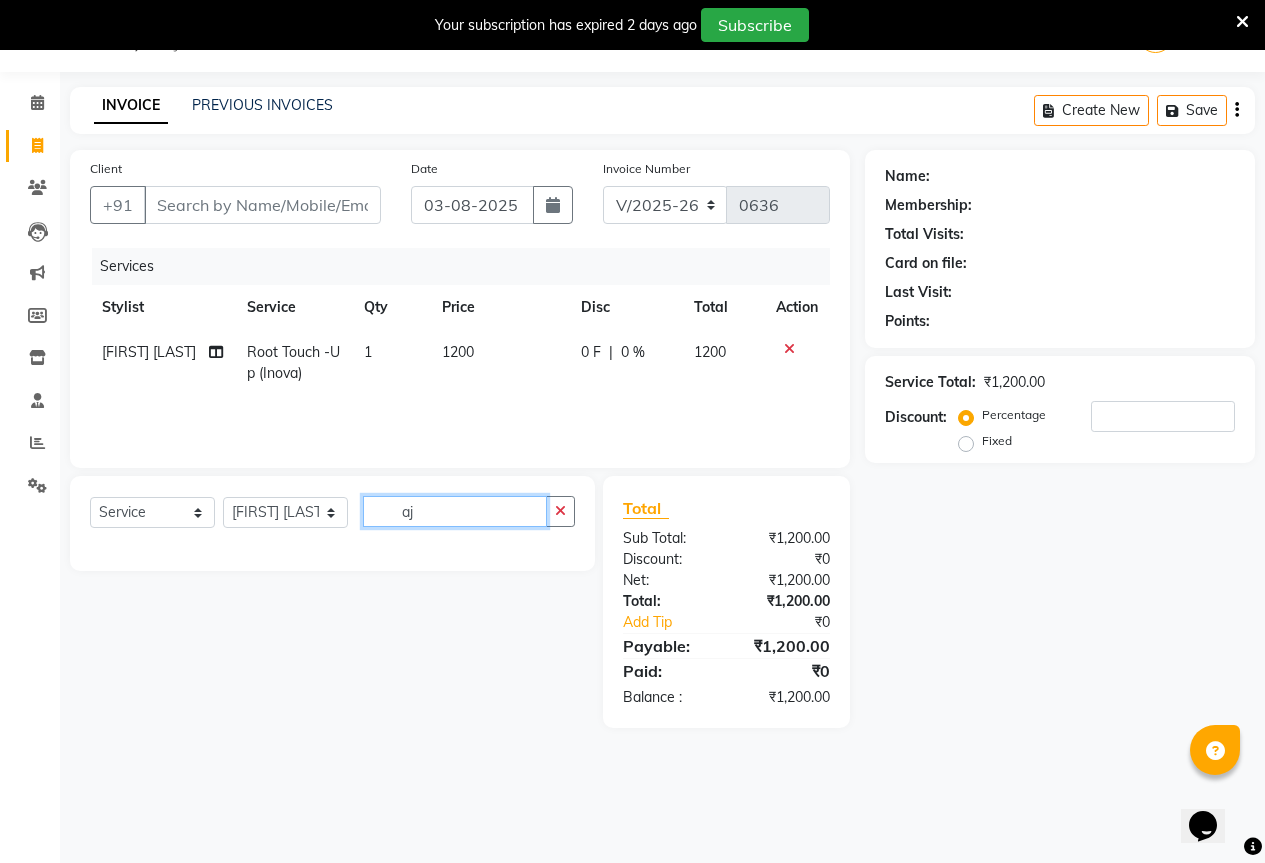 type on "a" 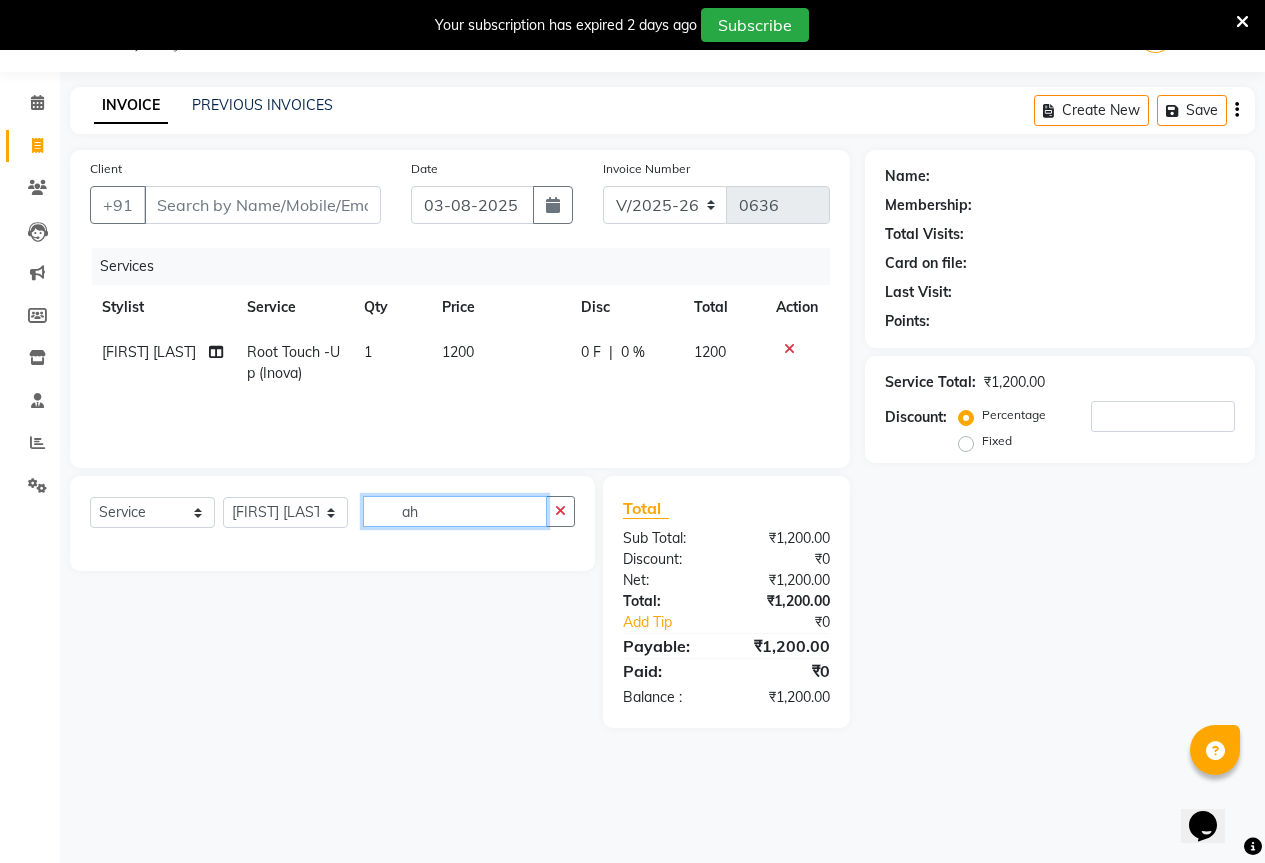 type on "a" 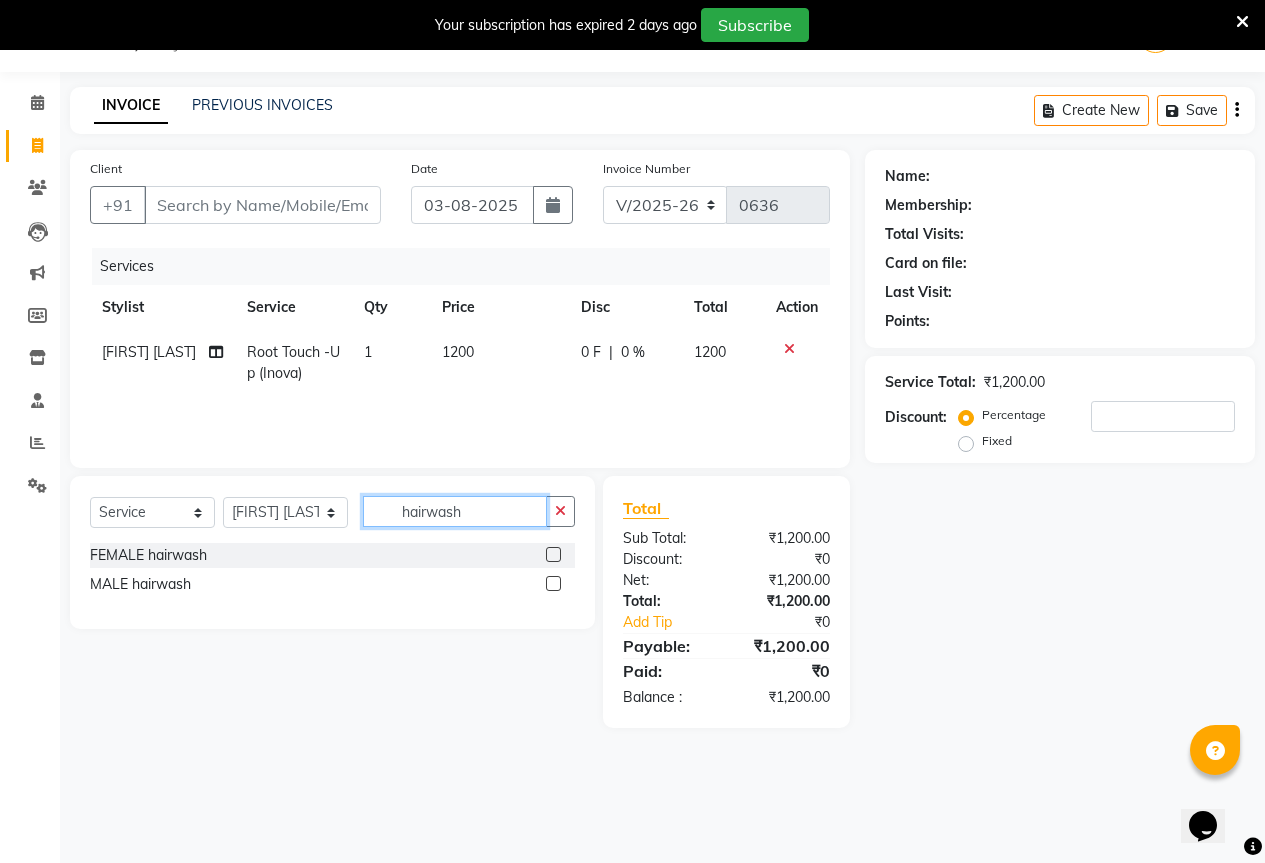 type on "hairwash" 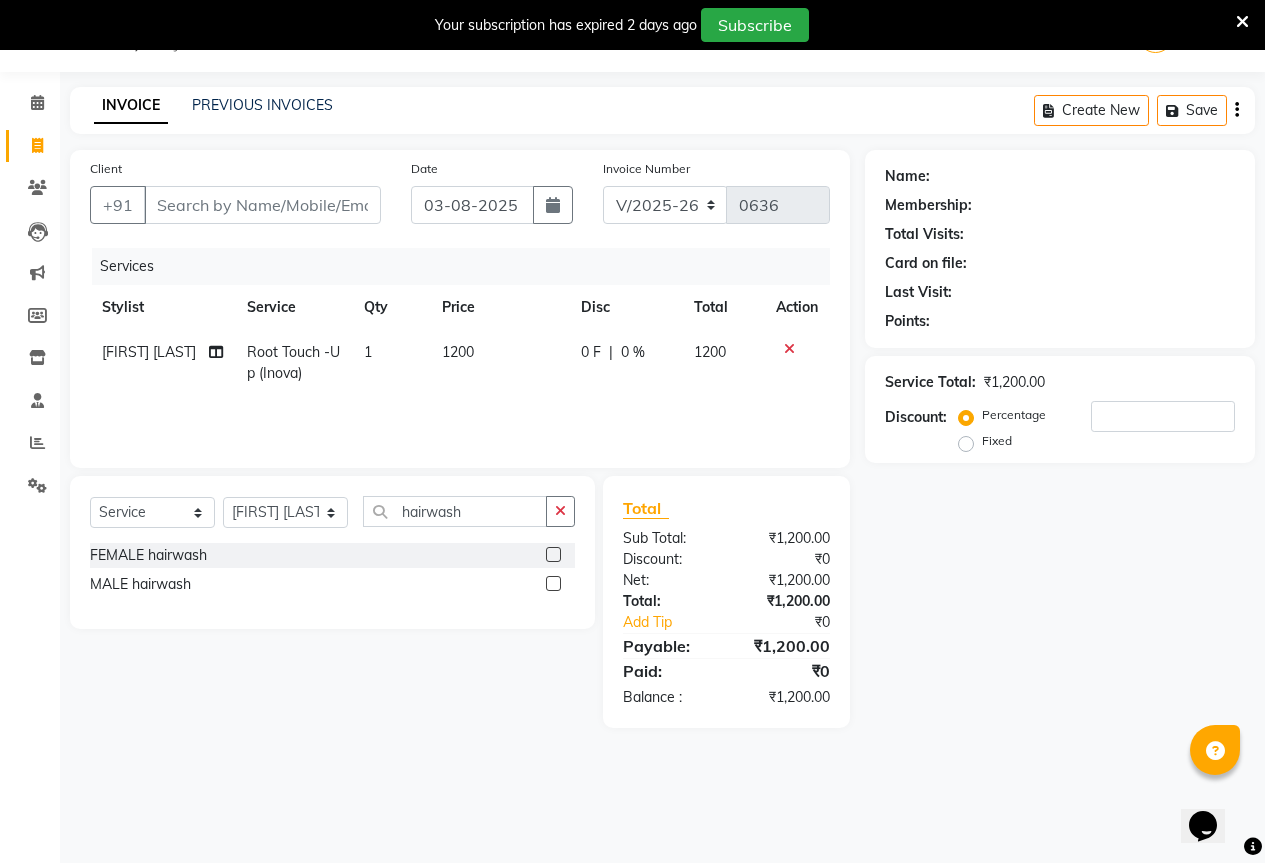 click 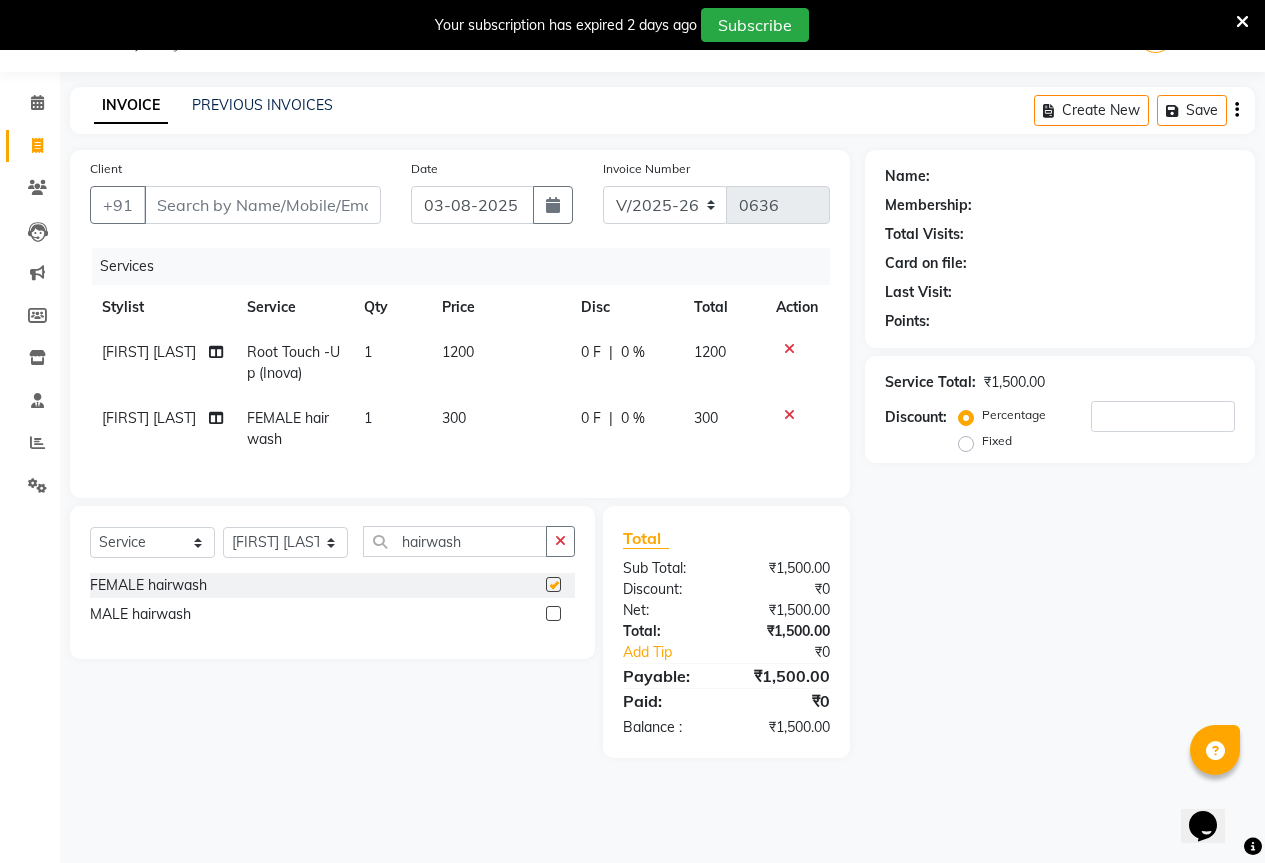 checkbox on "false" 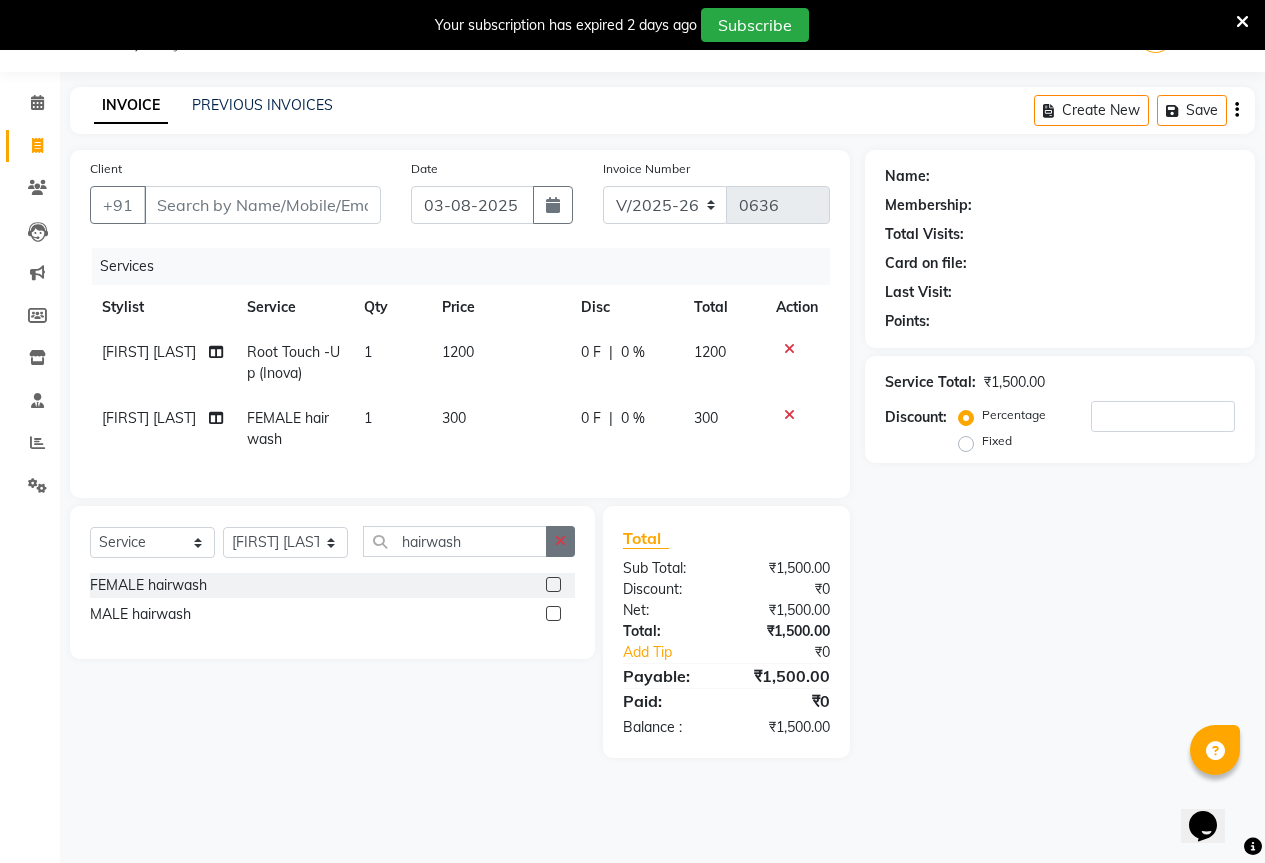 drag, startPoint x: 565, startPoint y: 546, endPoint x: 531, endPoint y: 529, distance: 38.013157 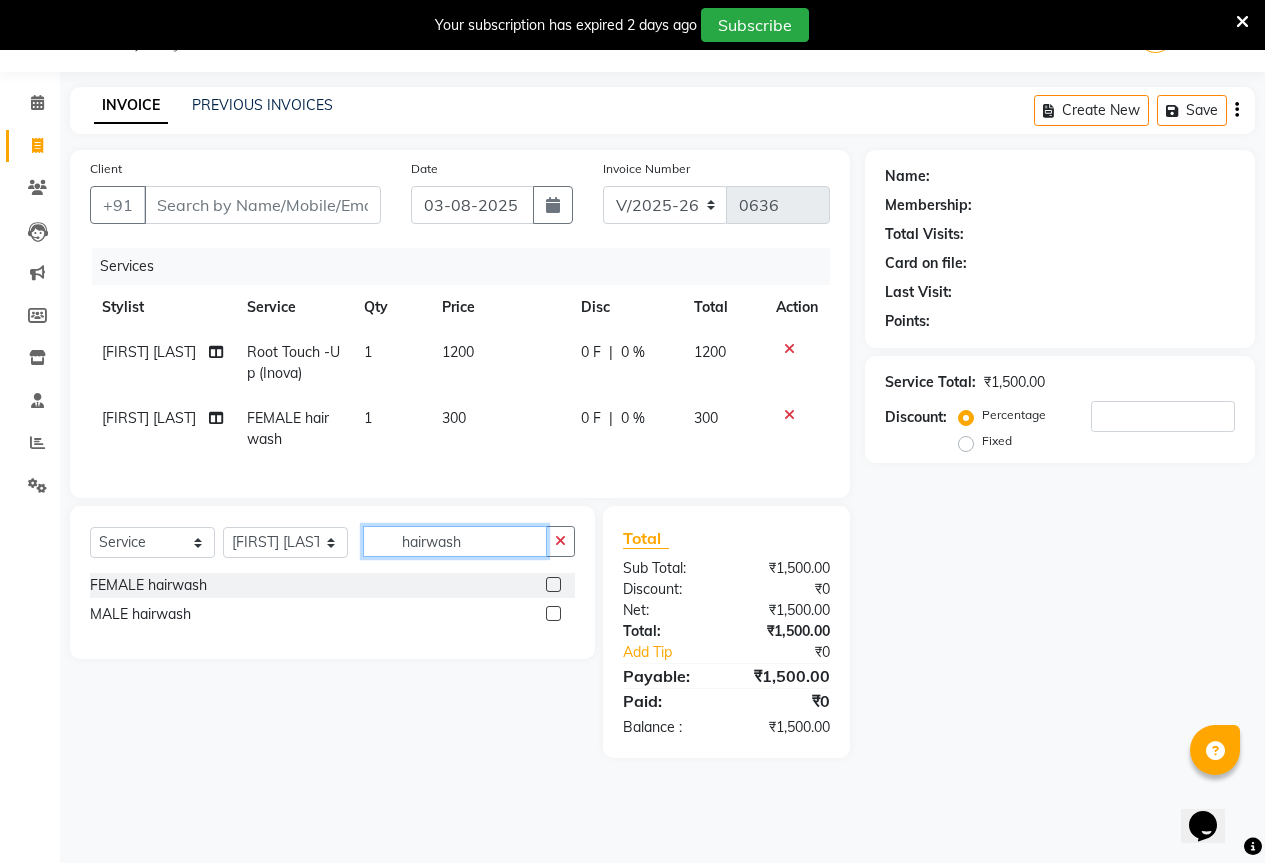 type 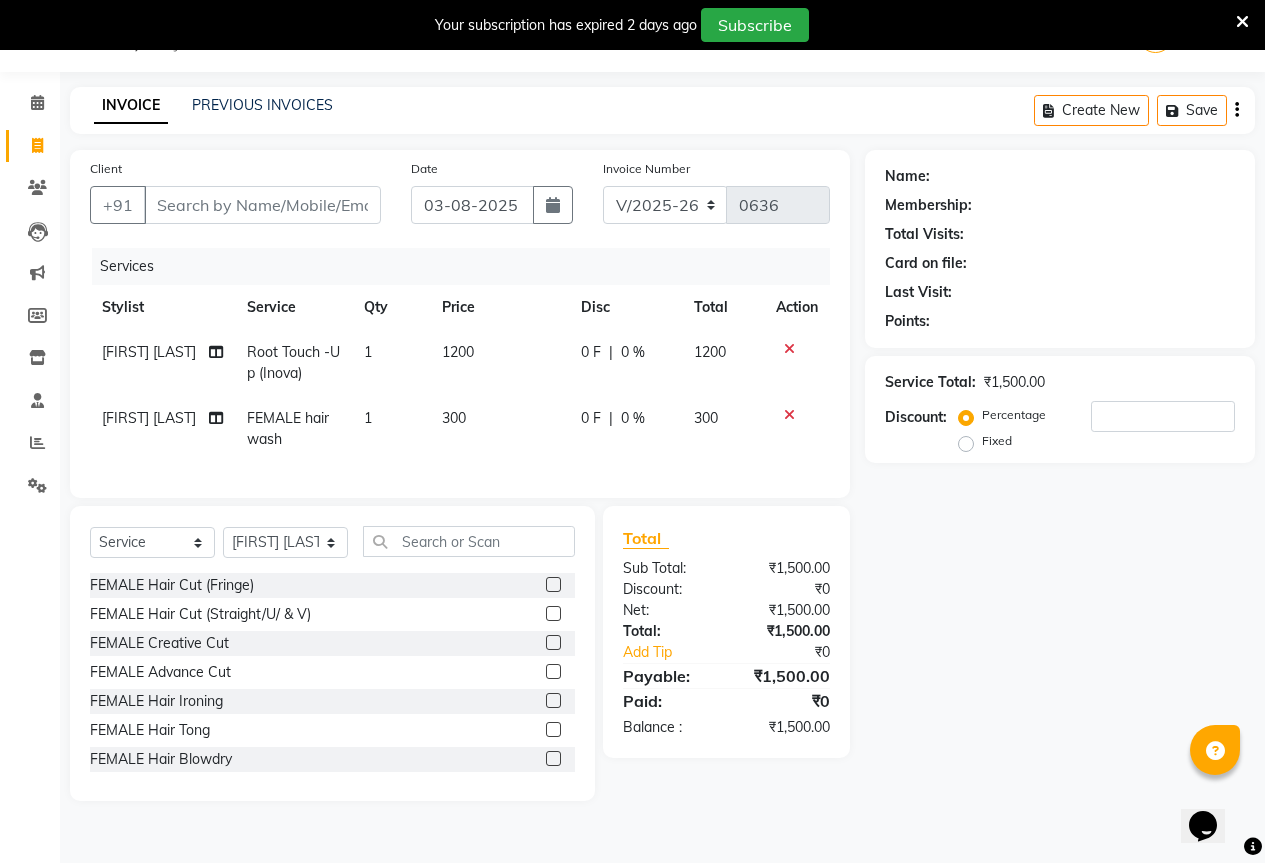 click on "300" 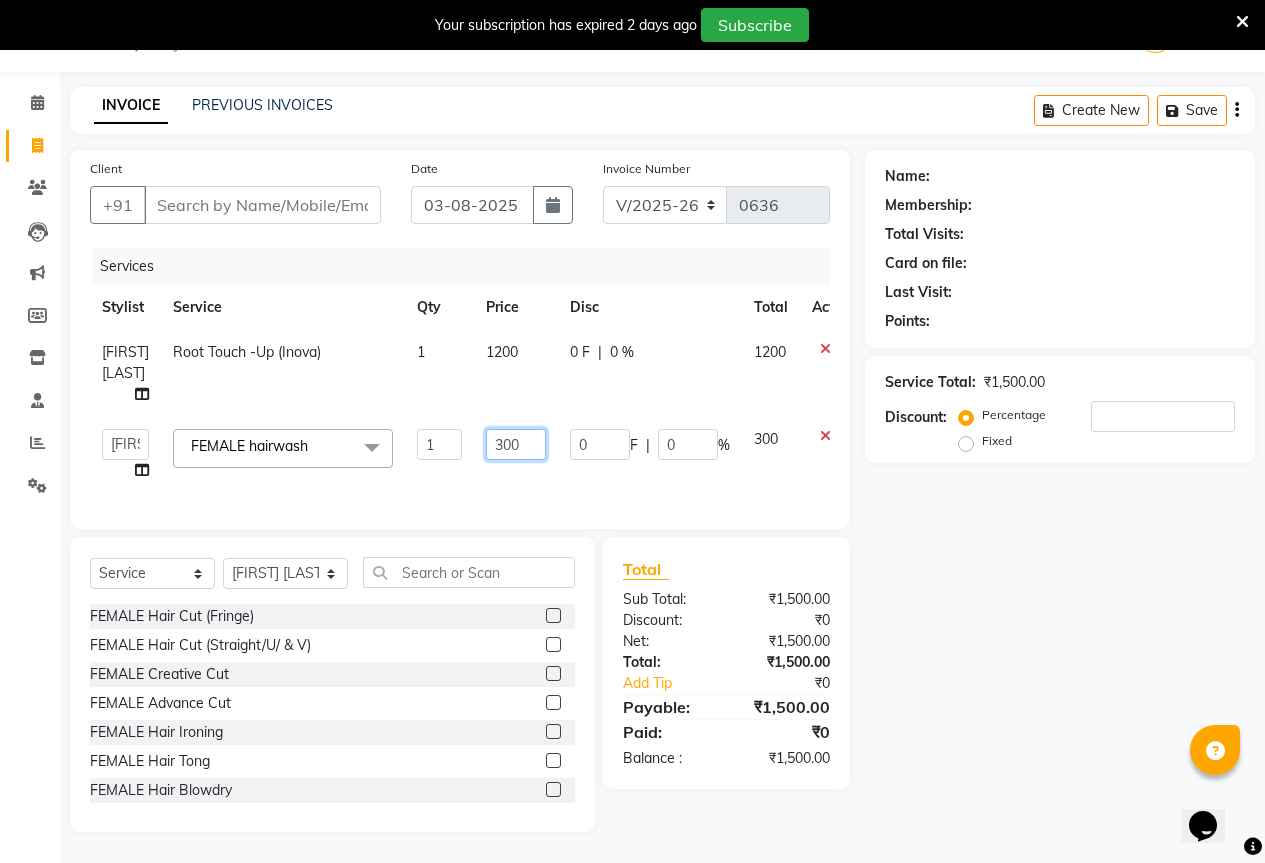 click on "300" 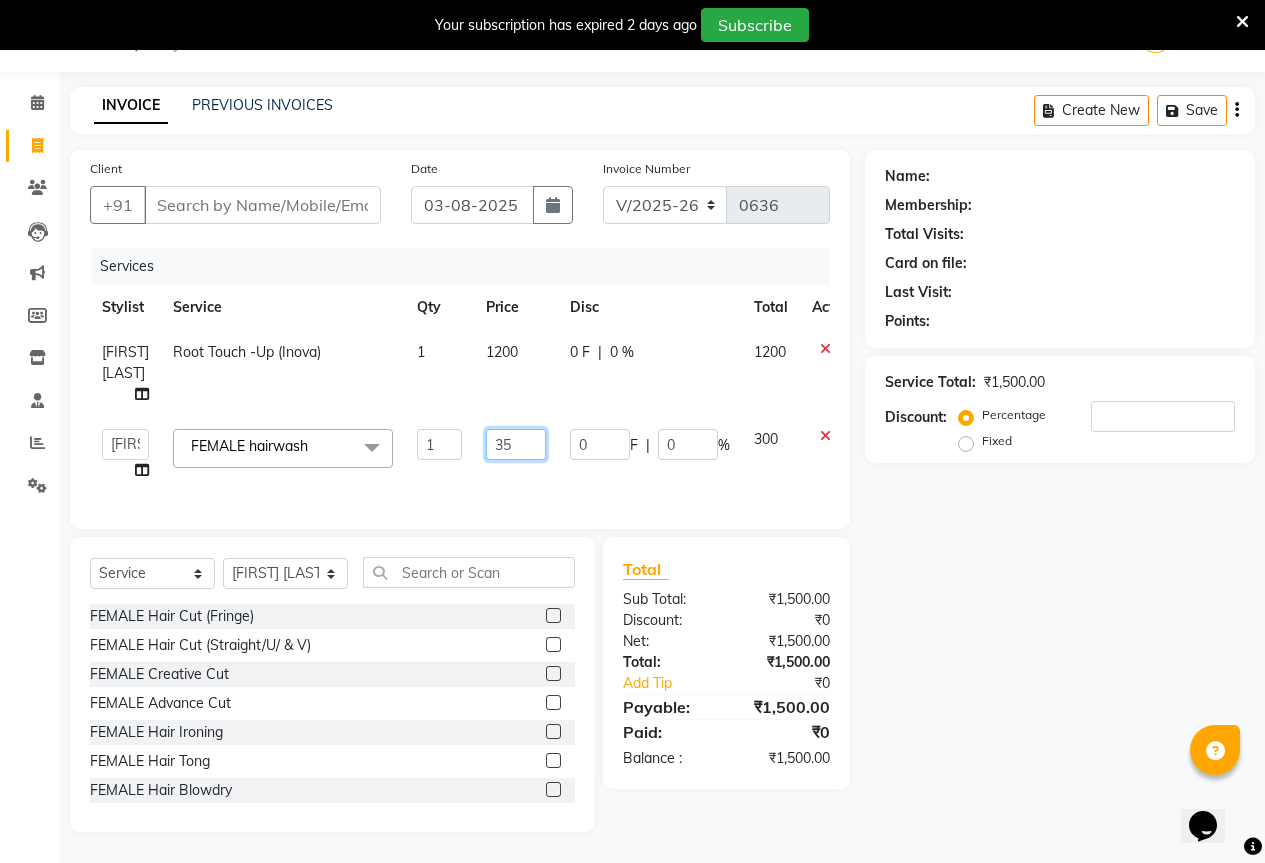 type on "350" 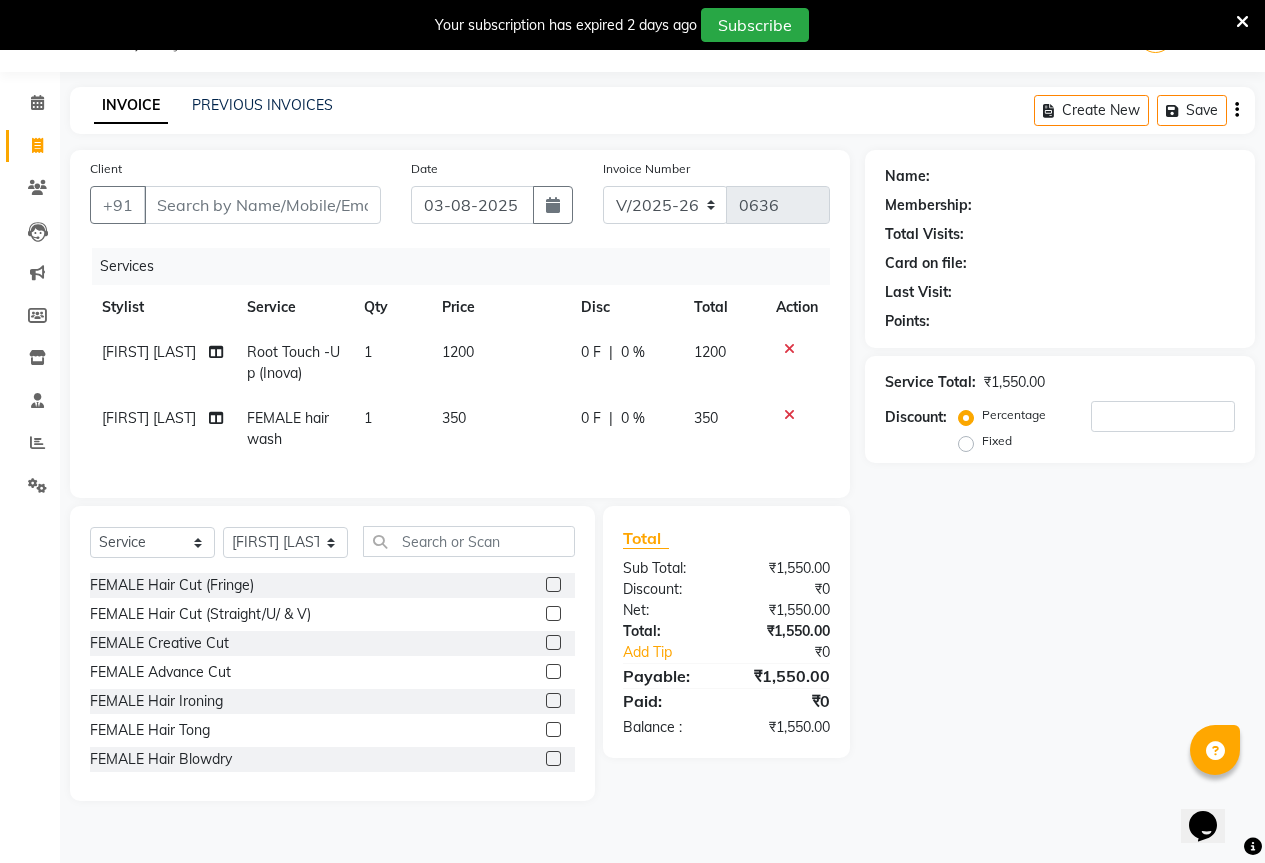 click on "Name: Membership: Total Visits: Card on file: Last Visit:  Points:  Service Total:  ₹1,550.00  Discount:  Percentage   Fixed" 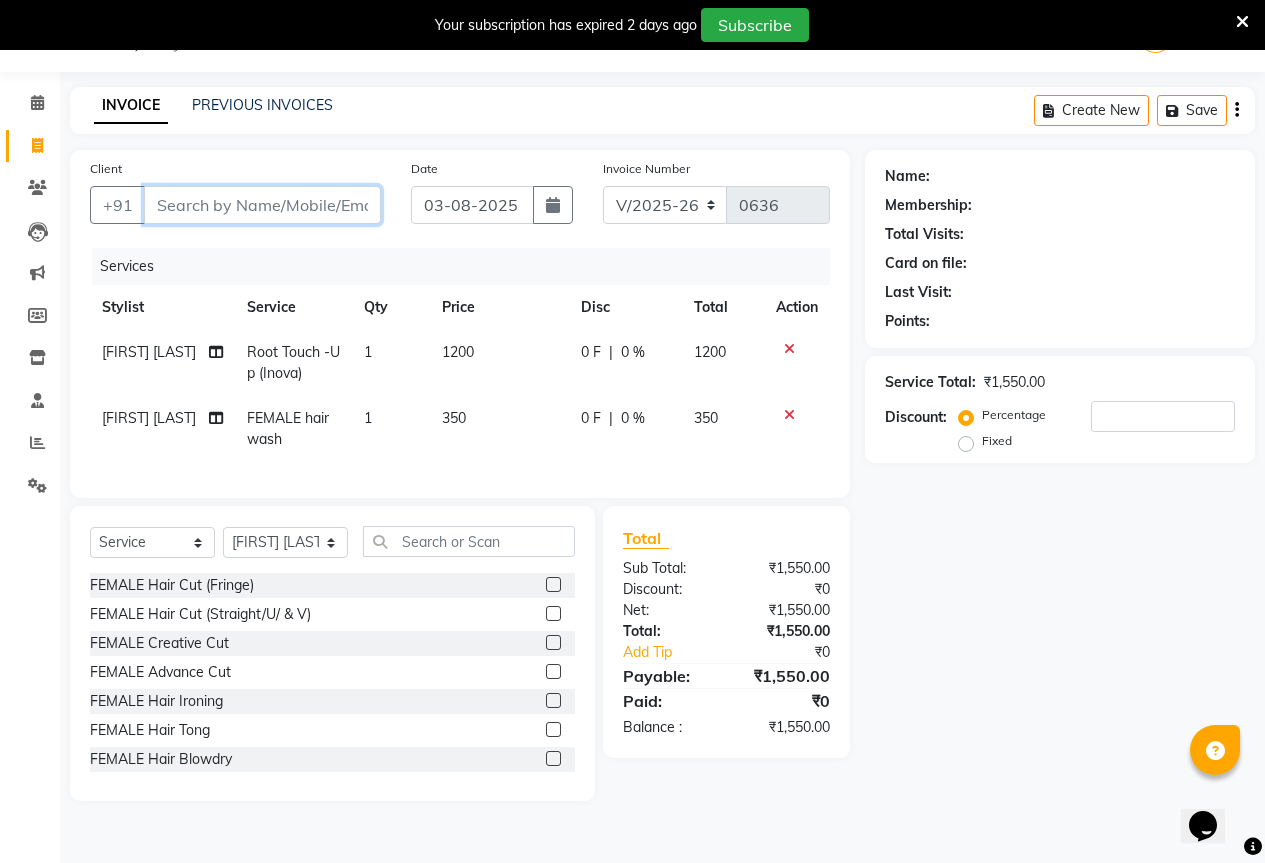 drag, startPoint x: 290, startPoint y: 202, endPoint x: 289, endPoint y: 192, distance: 10.049875 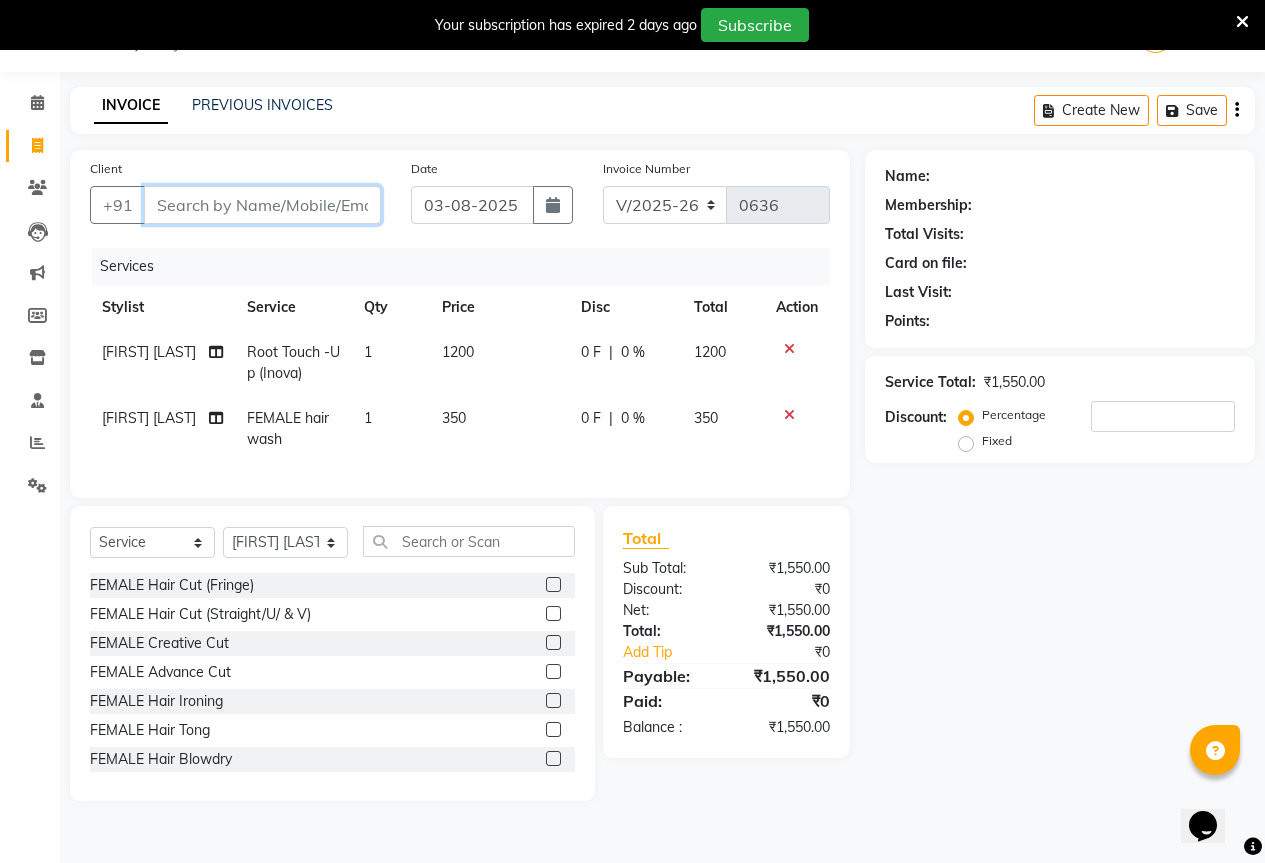 type on "p" 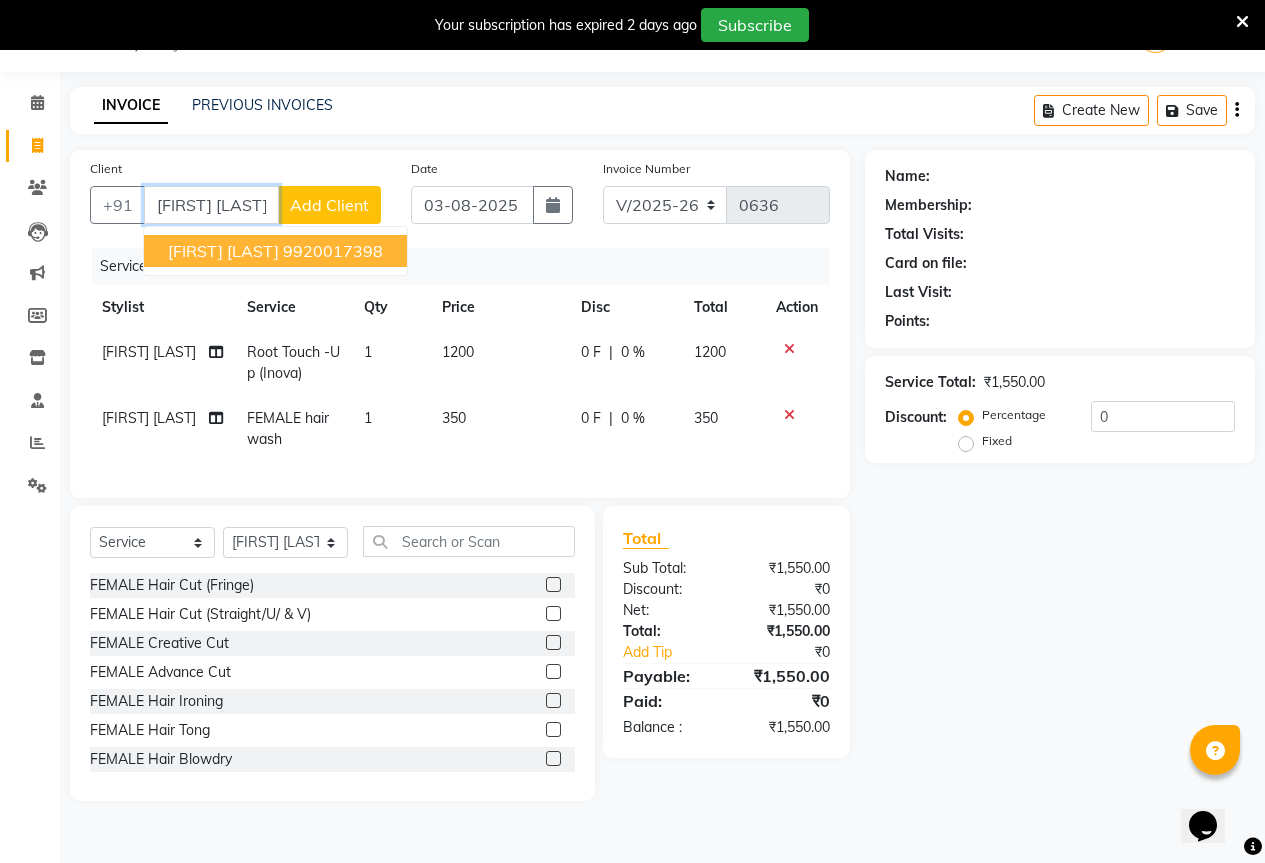 click on "[FIRST] [LAST]" at bounding box center [223, 251] 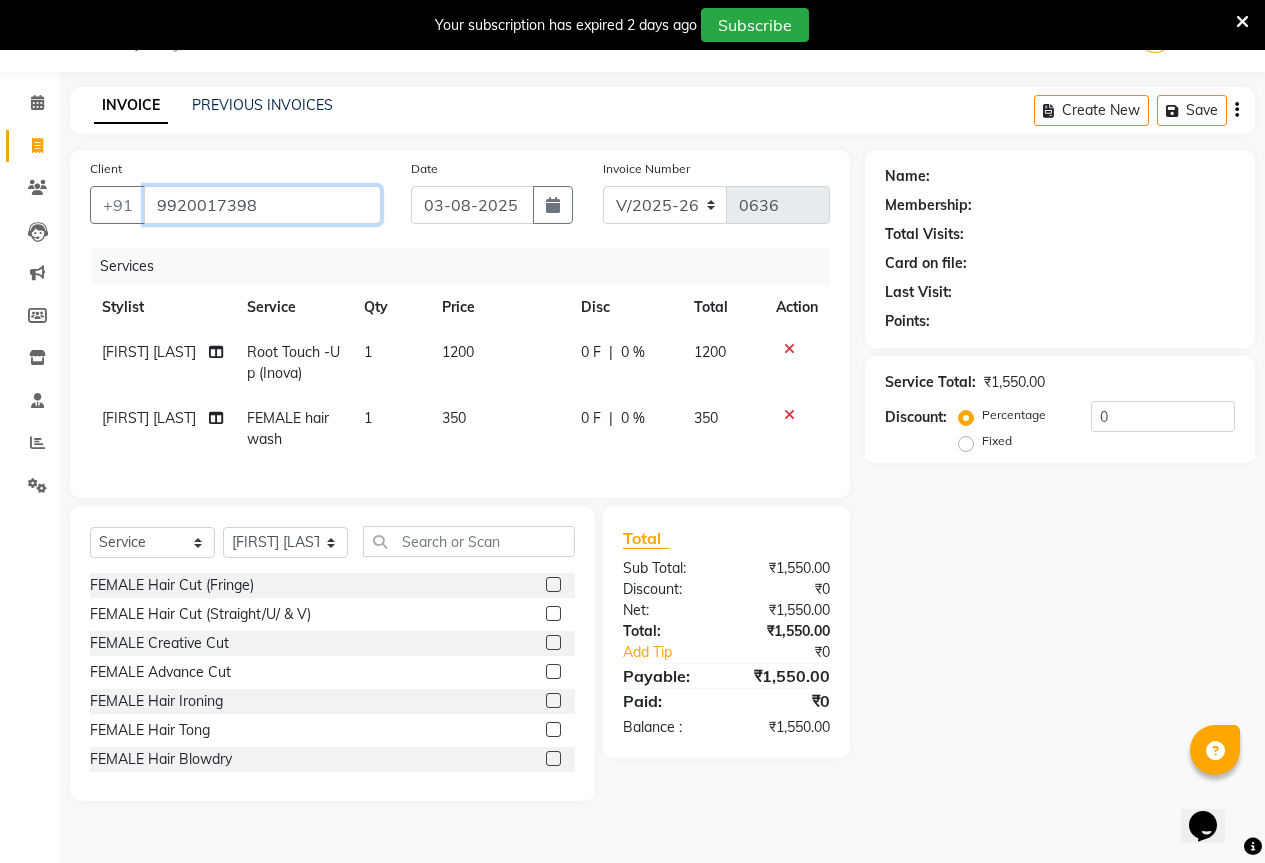 type on "9920017398" 